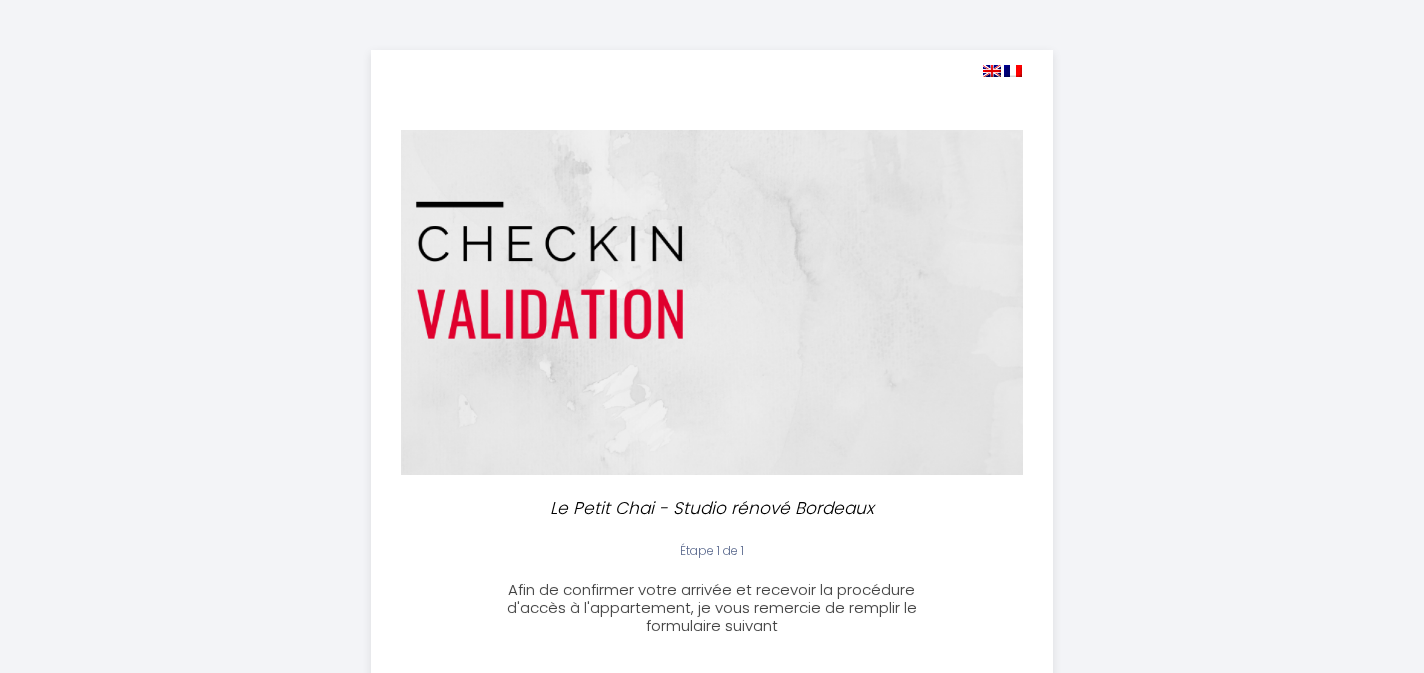 select 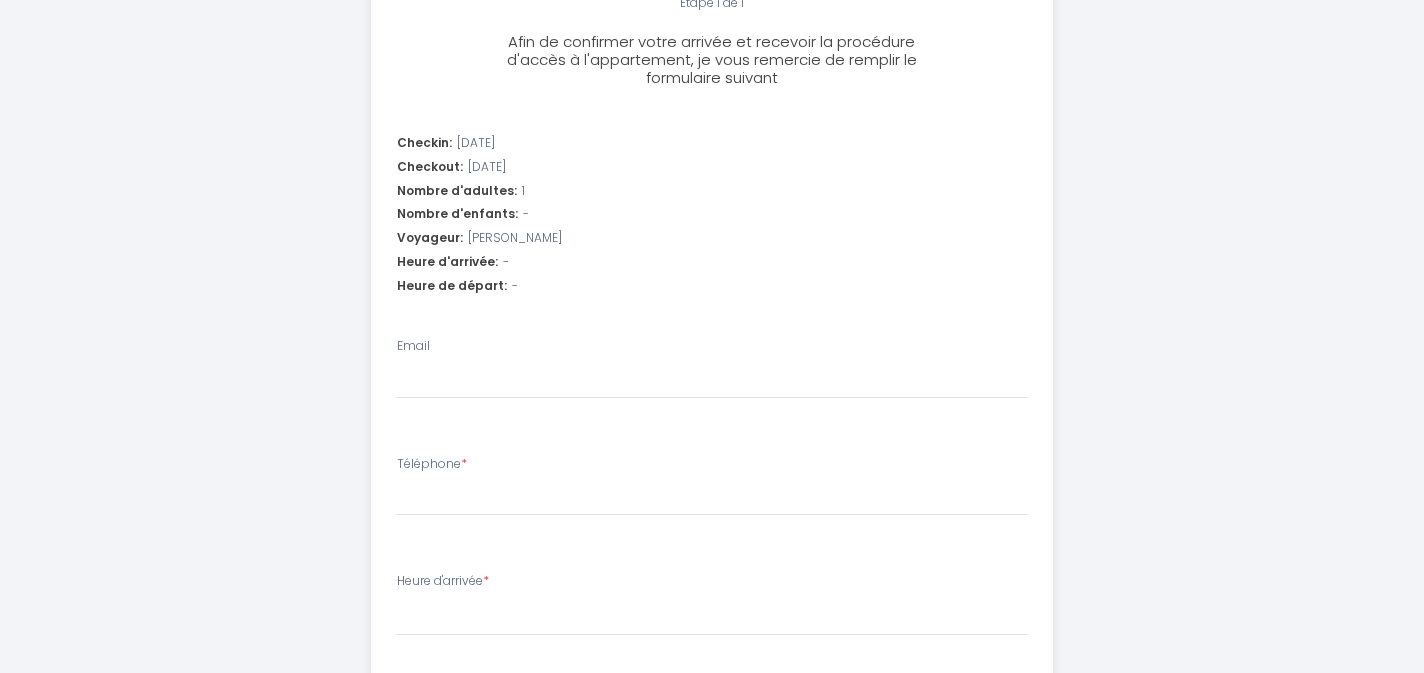 scroll, scrollTop: 554, scrollLeft: 0, axis: vertical 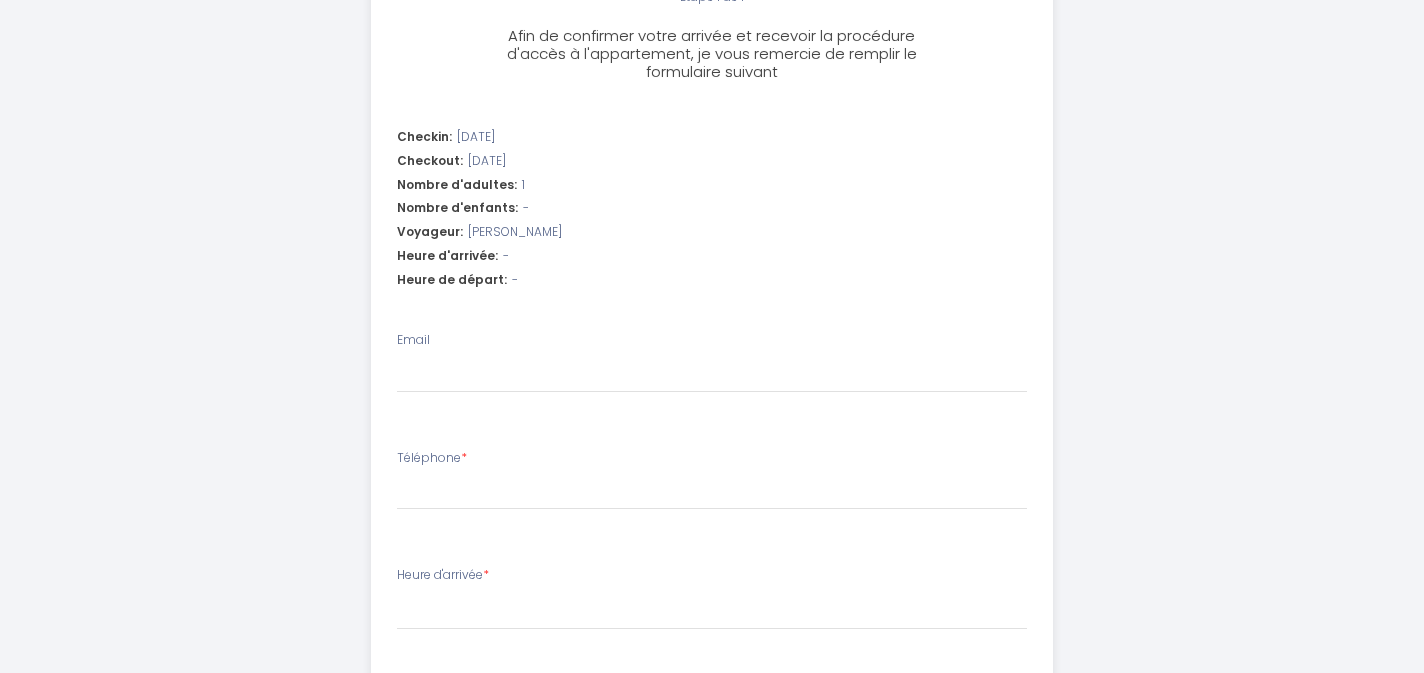 click on "Email" at bounding box center (712, 362) 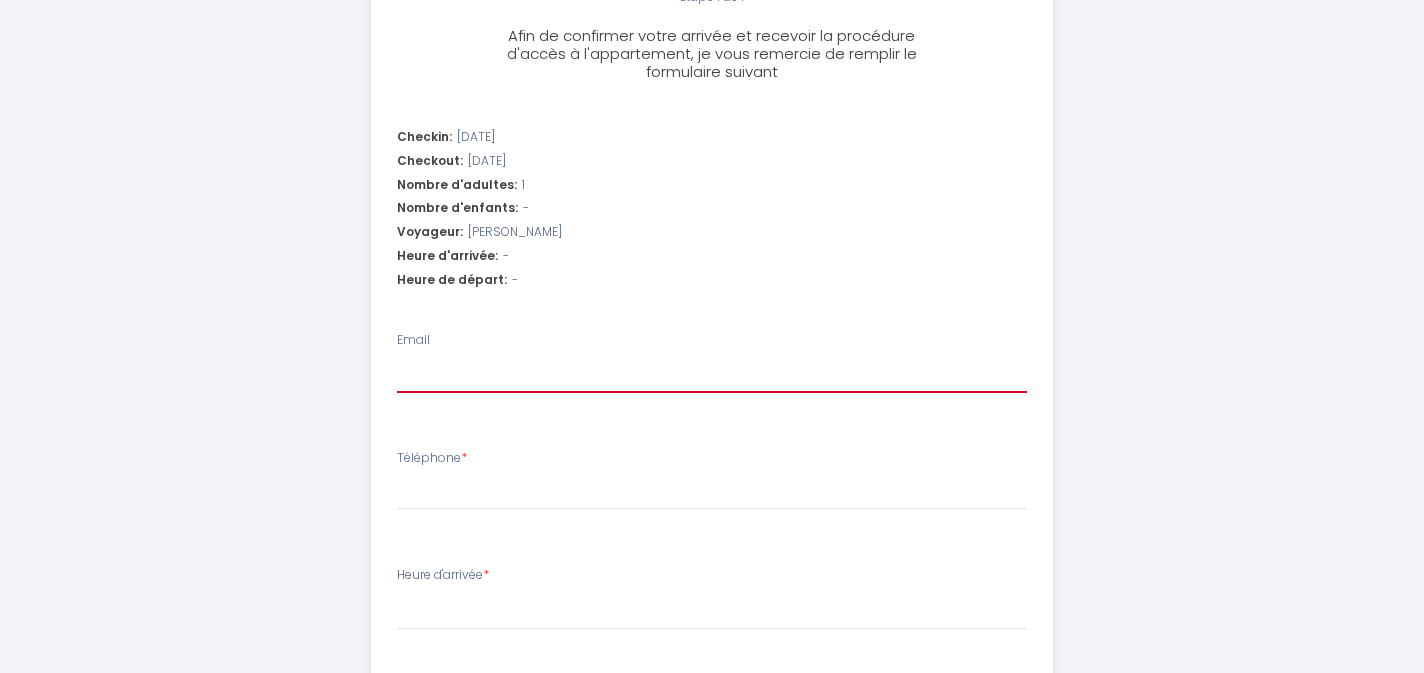 click on "Email" at bounding box center (712, 375) 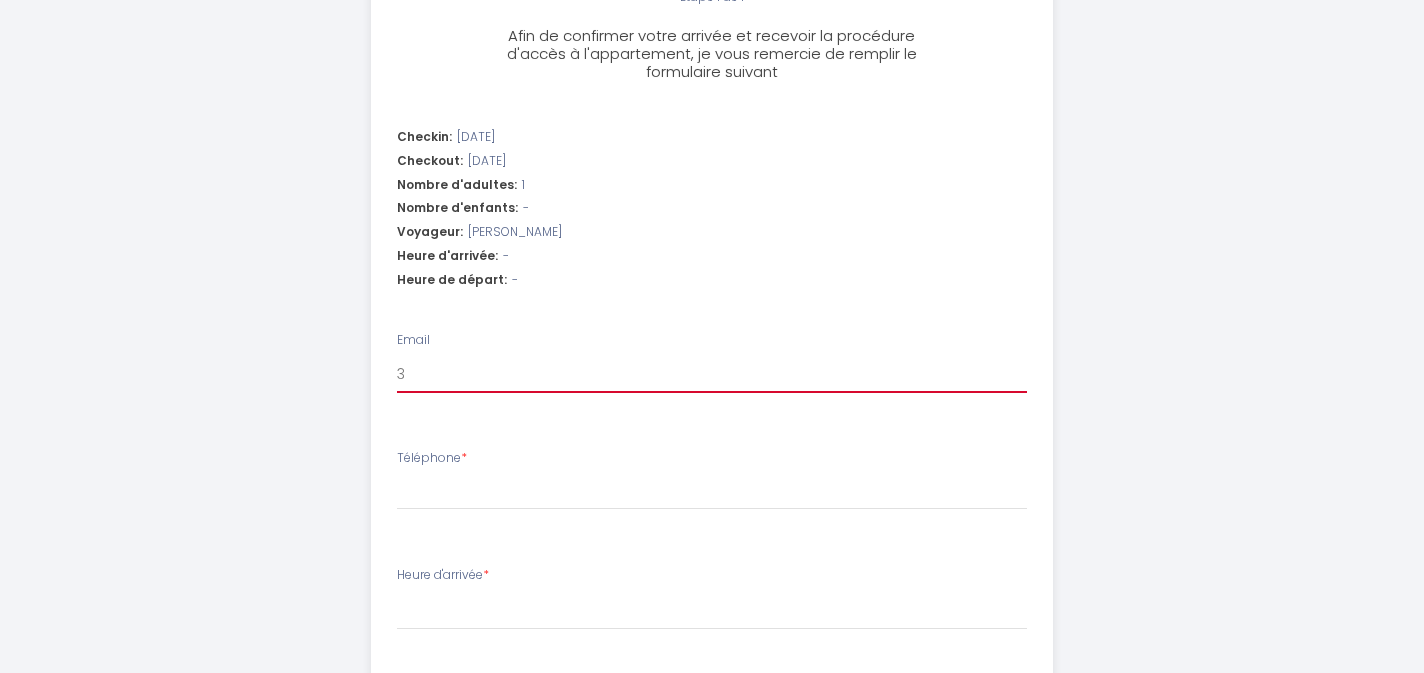 type on "3b" 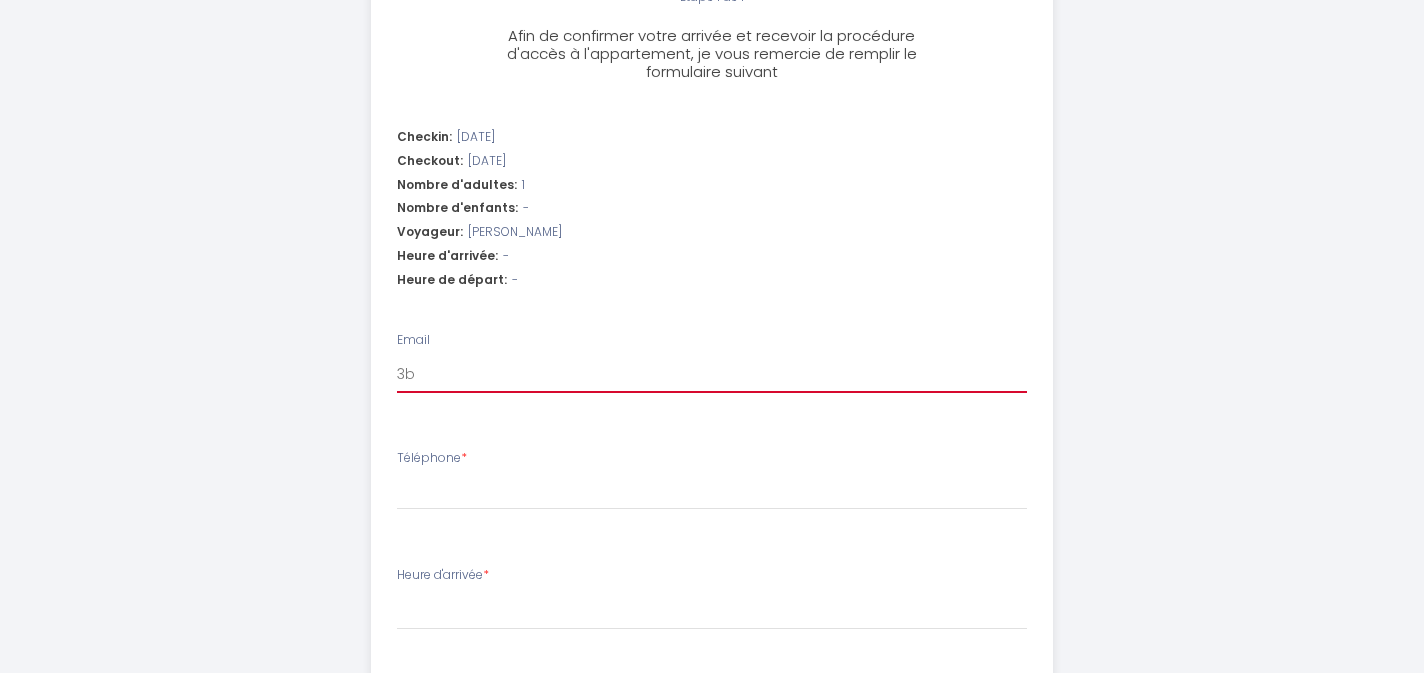type on "3br" 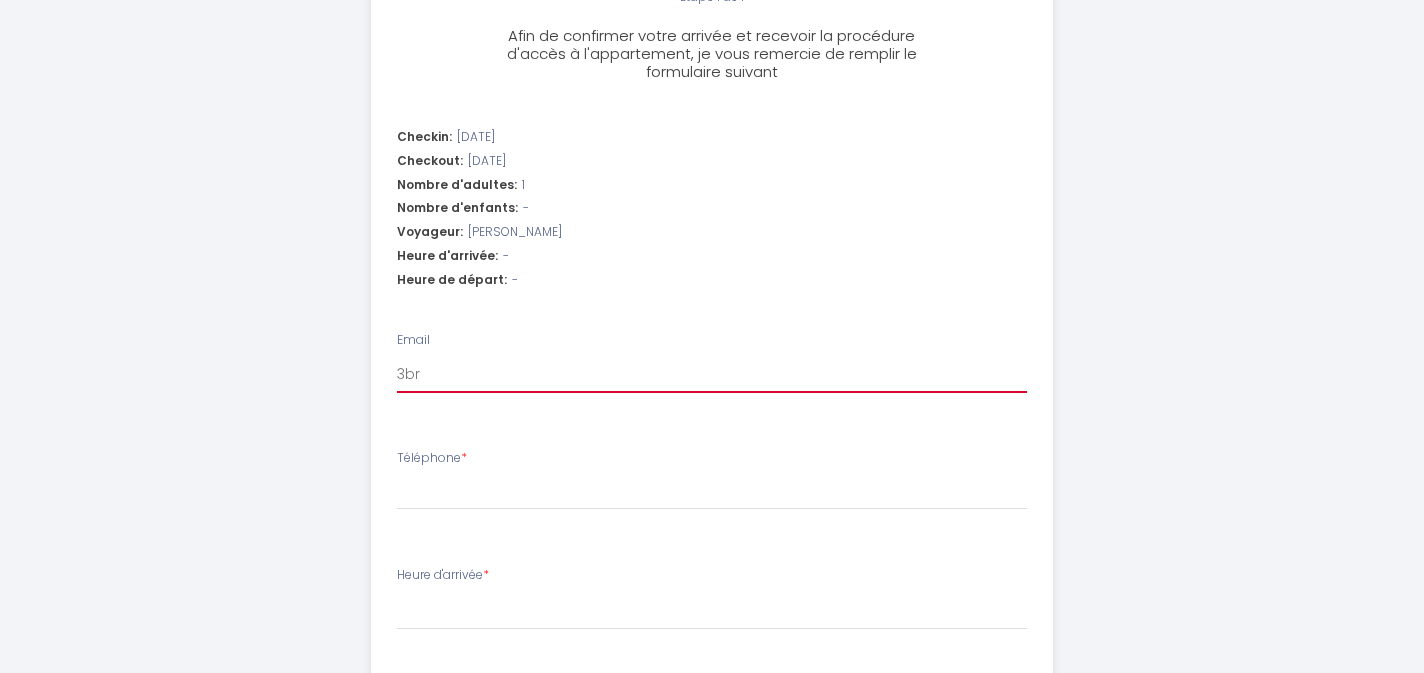 type on "3bro" 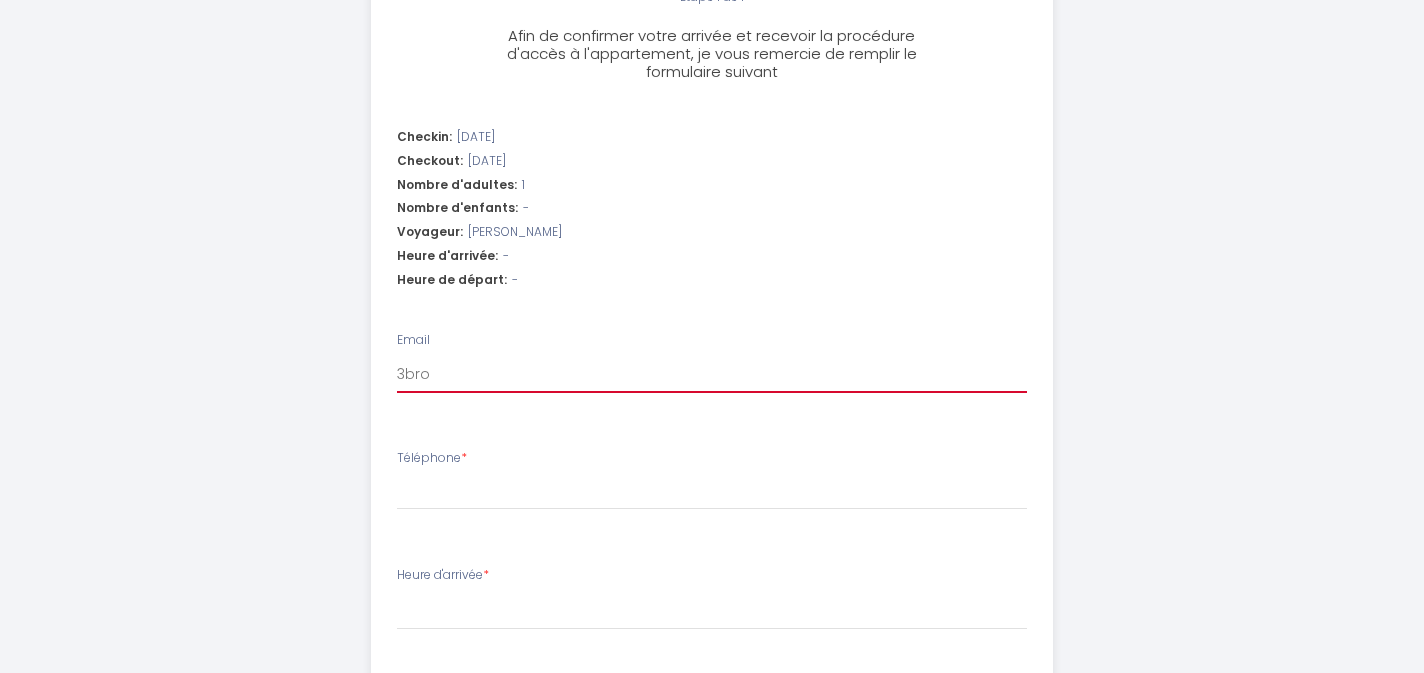 type on "3brob" 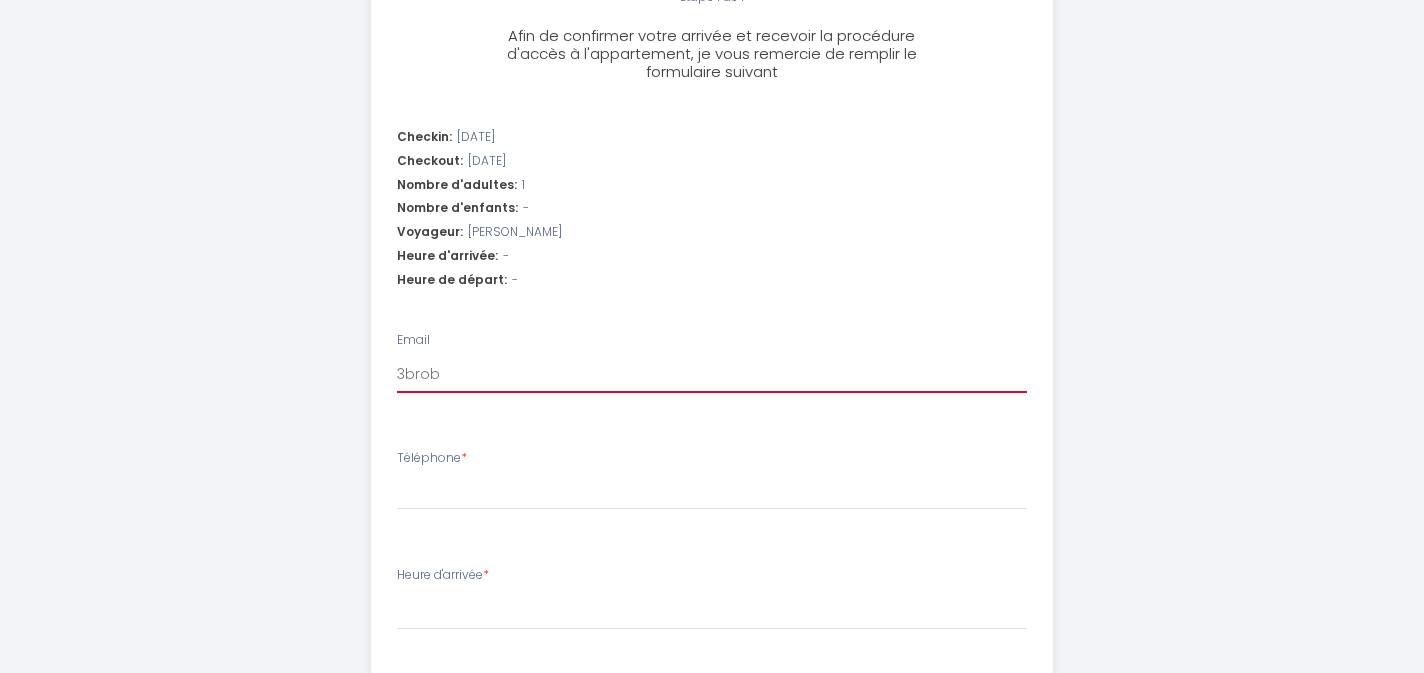 type on "3brobe" 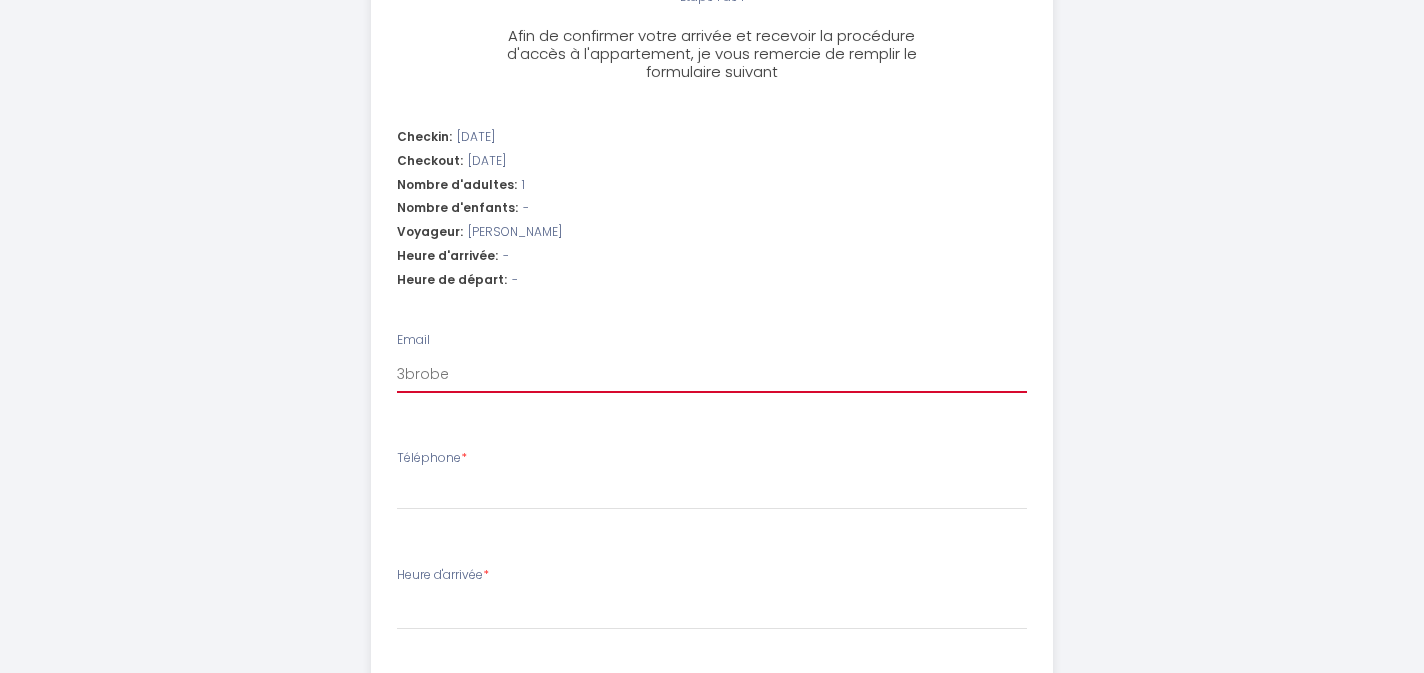 type on "3brober" 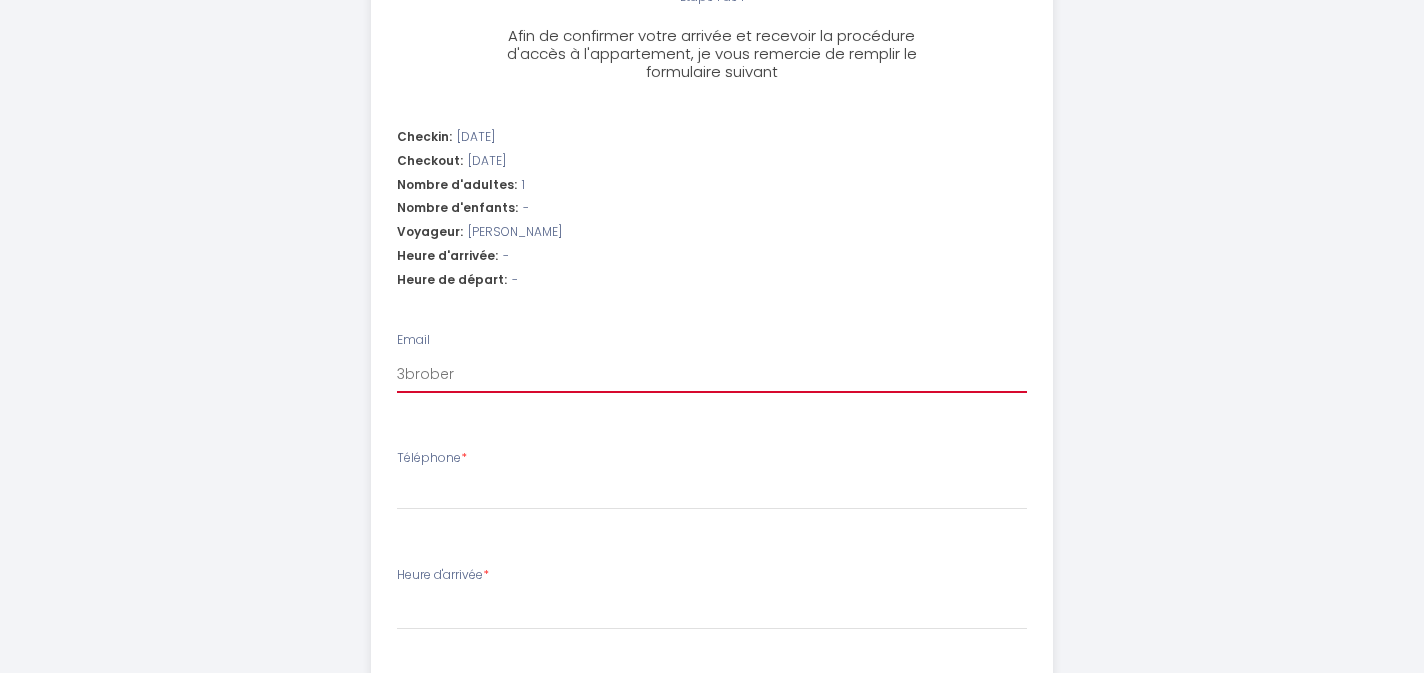 select 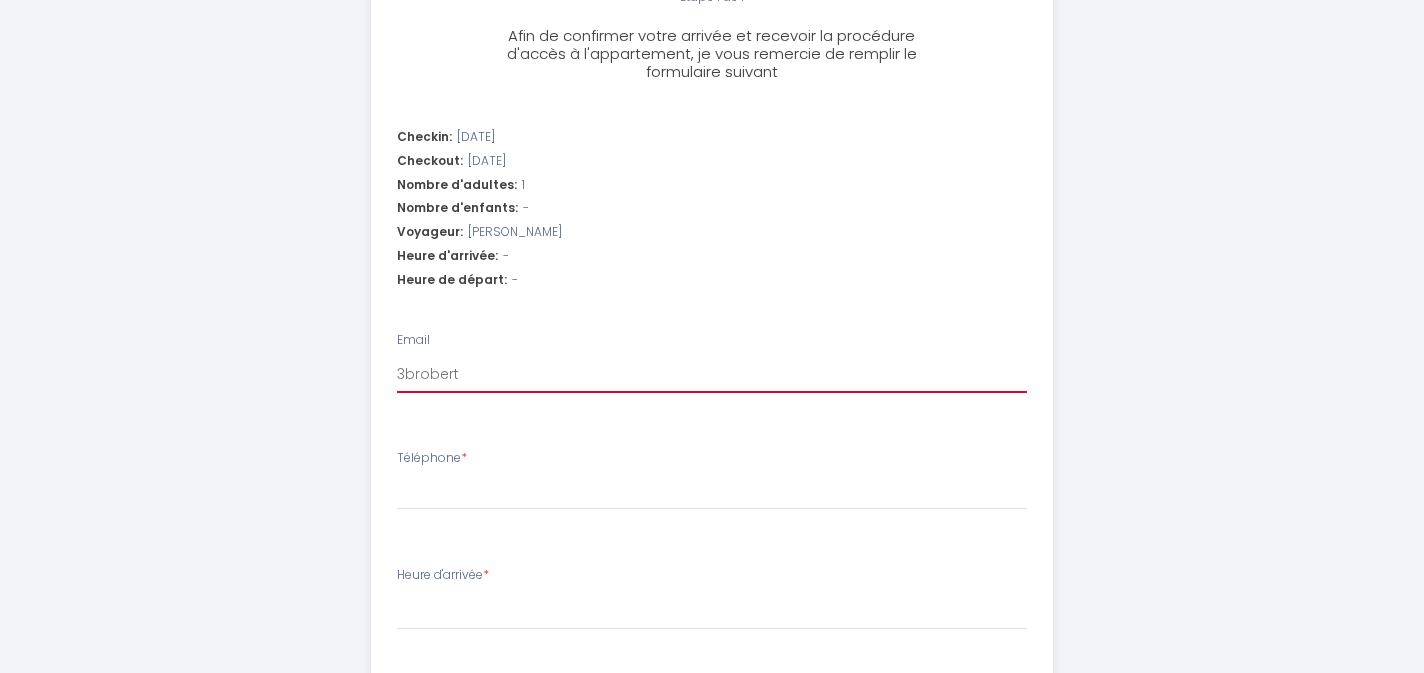 type on "3brobertj" 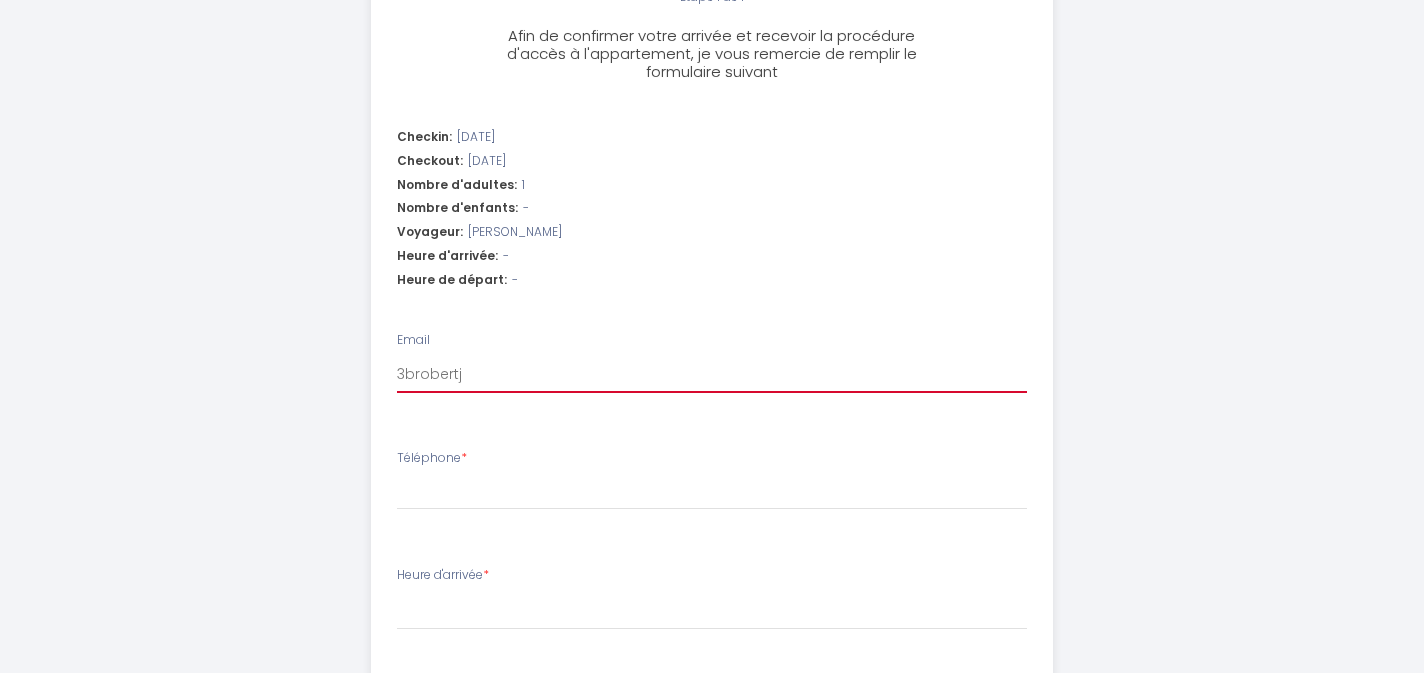 type on "3brobertju" 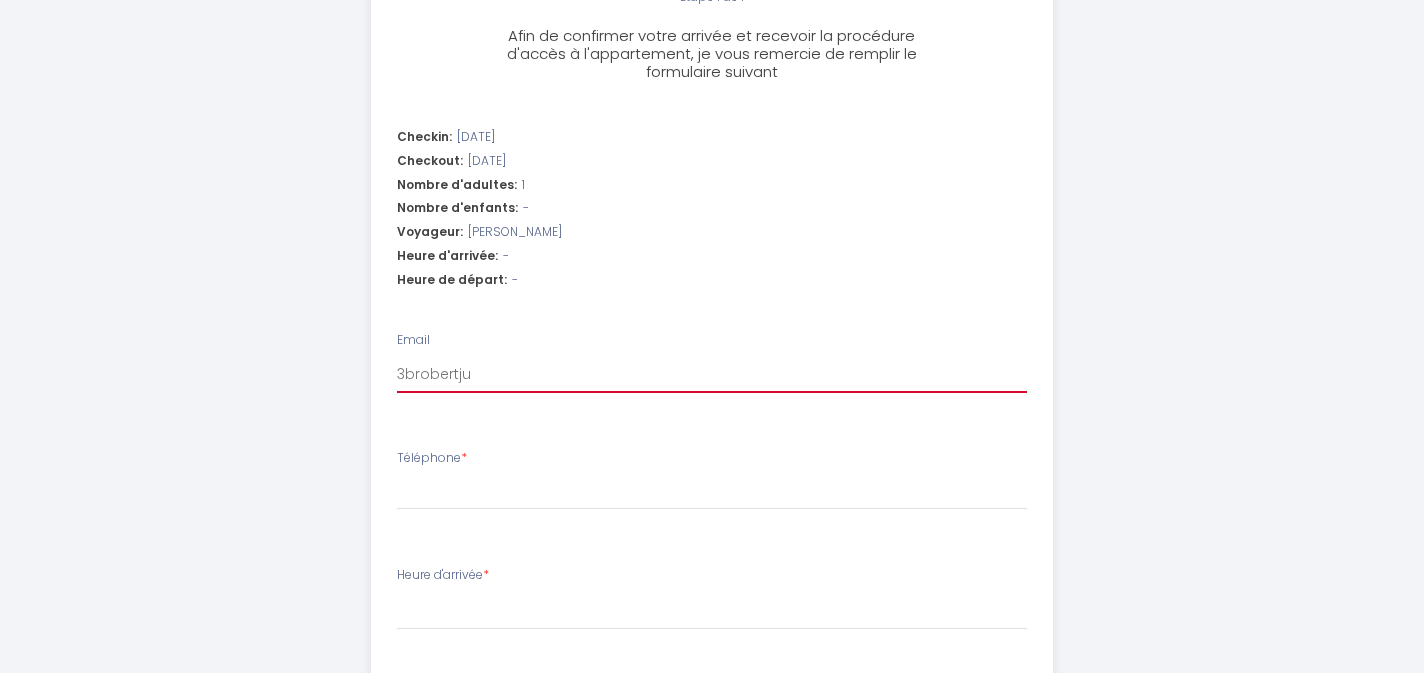 type on "3brobertjul" 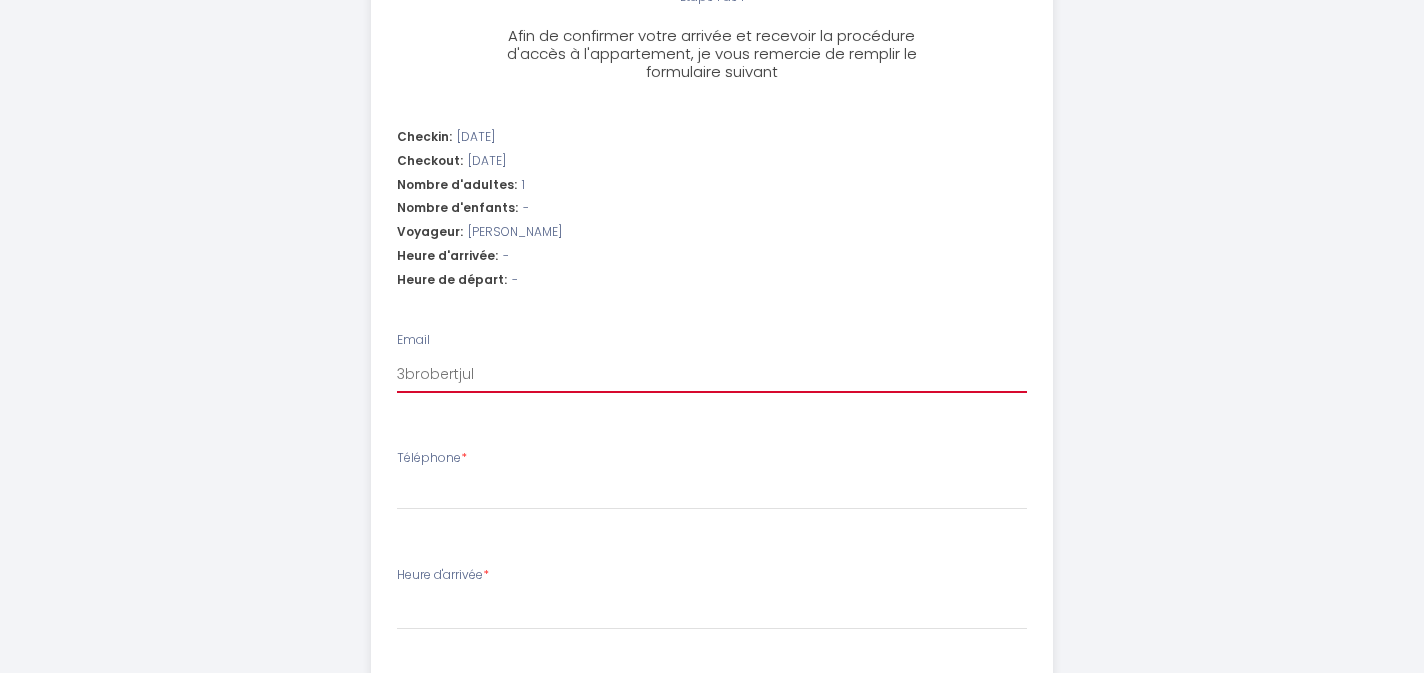 type on "3brobertjuli" 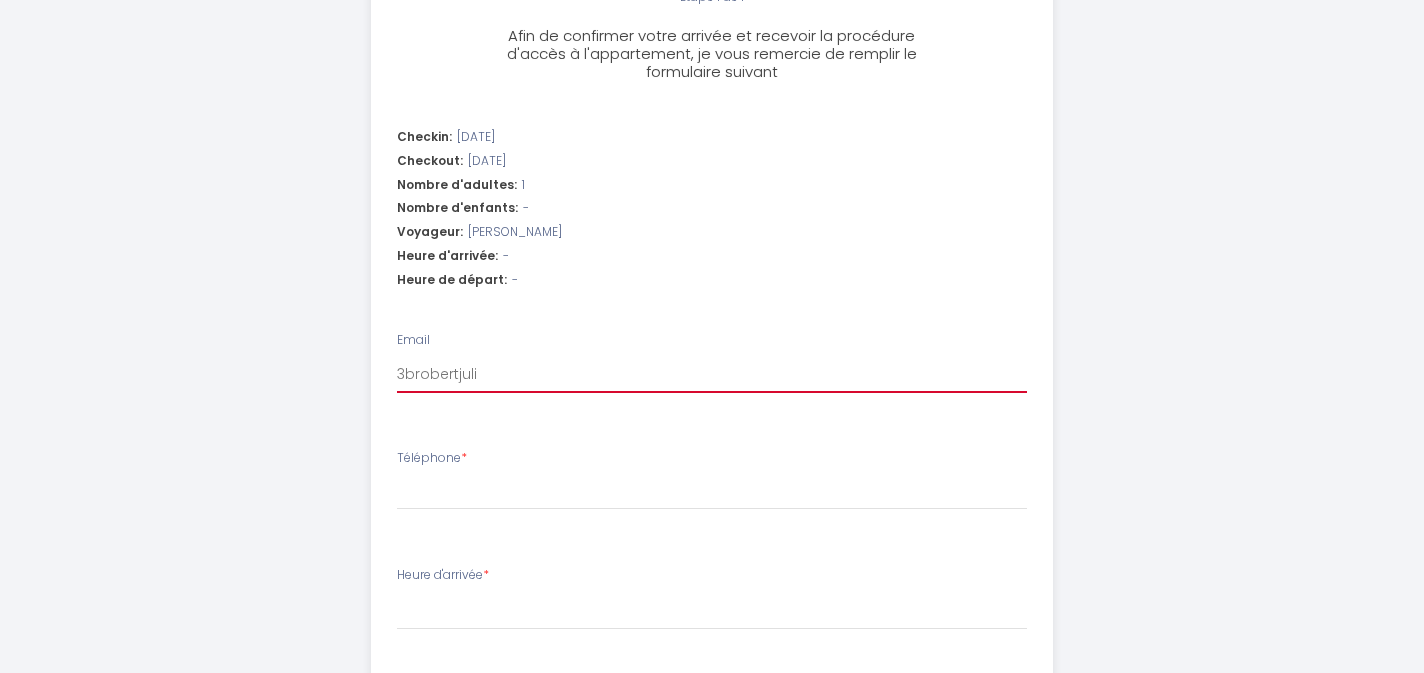 type on "3brobertjulie" 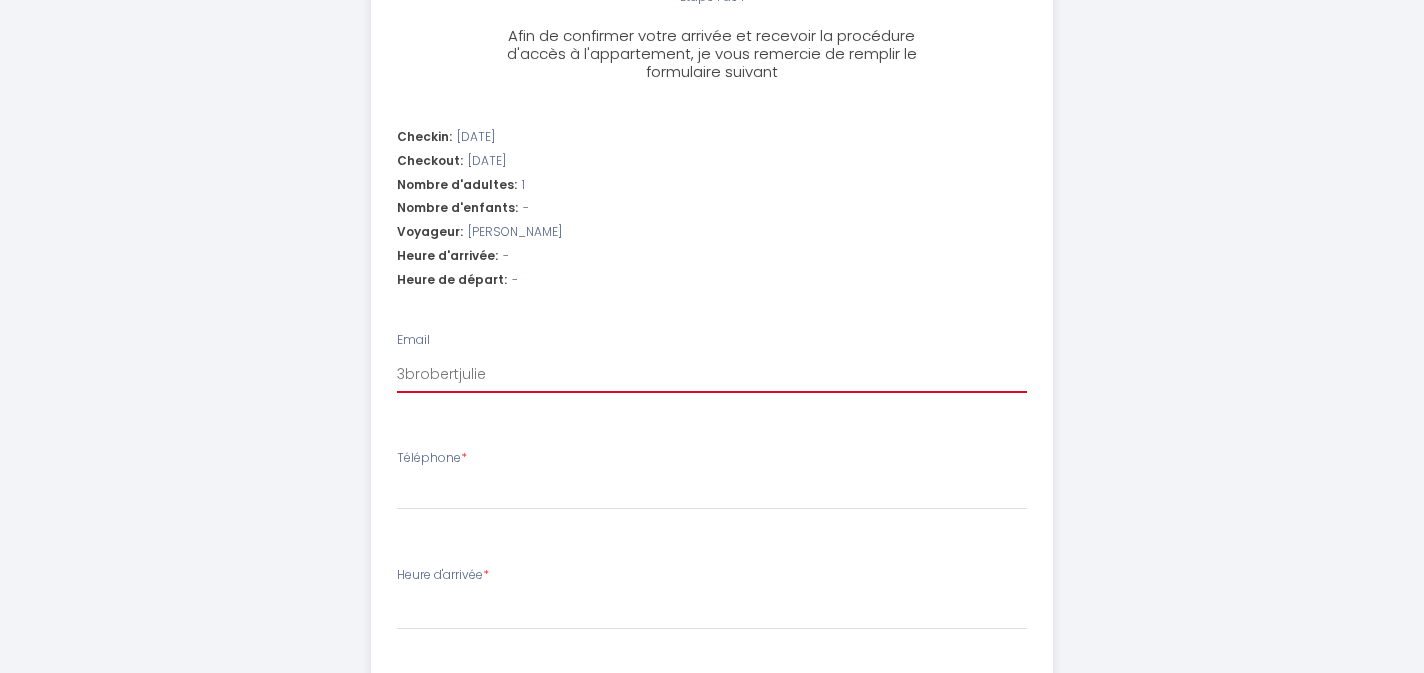 type on "3brobertjulien" 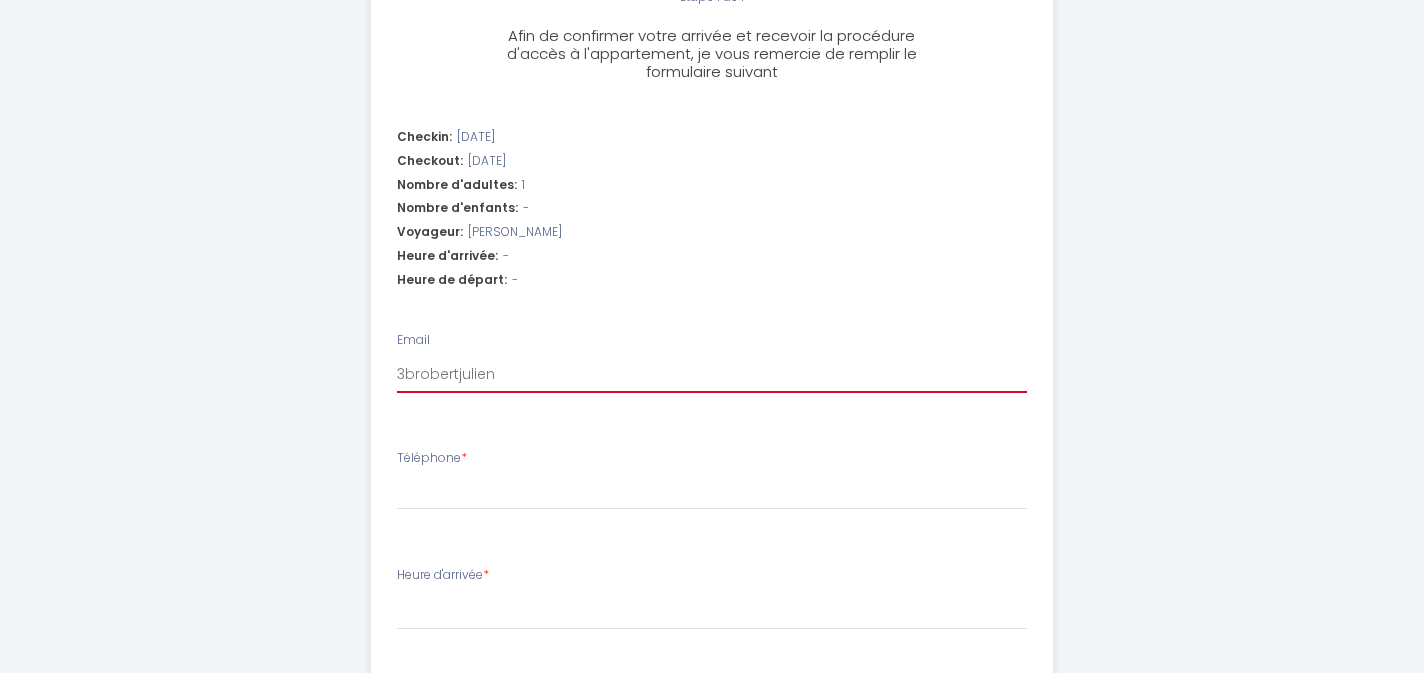 type on "3brobertjulien@" 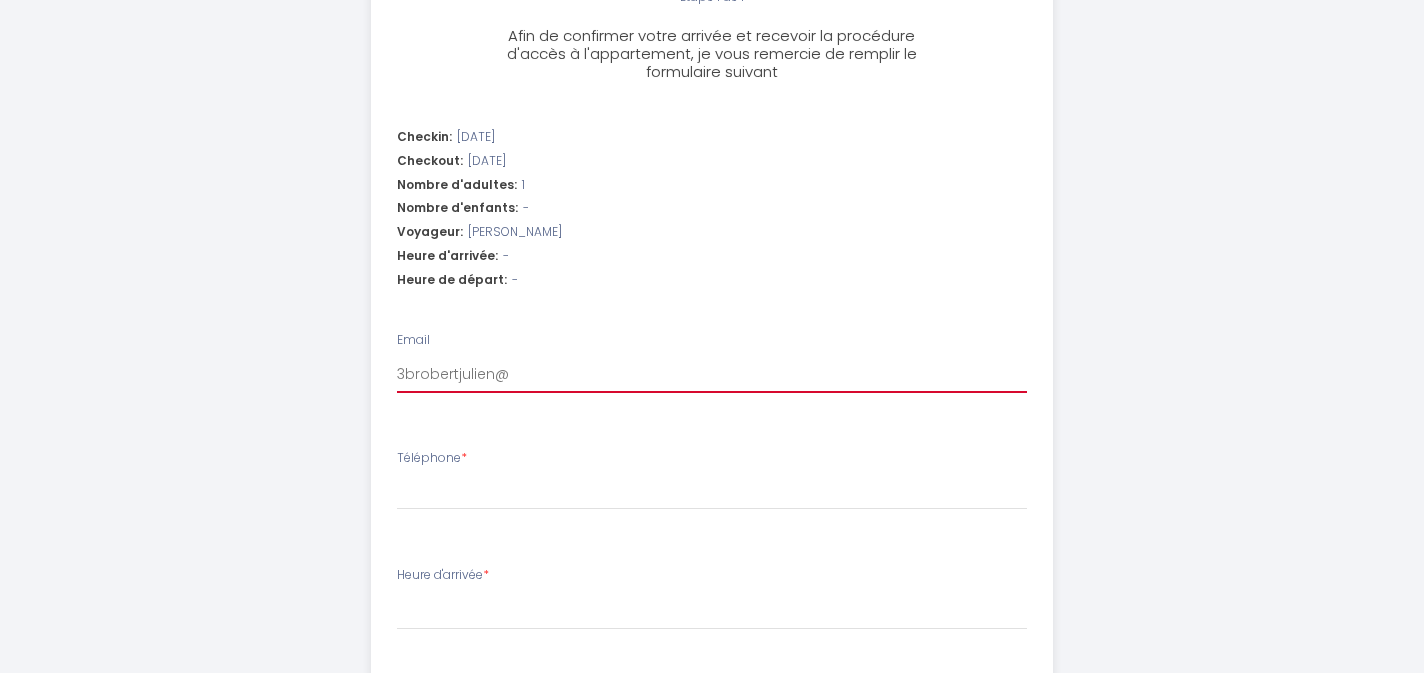type on "3brobertjulien@g" 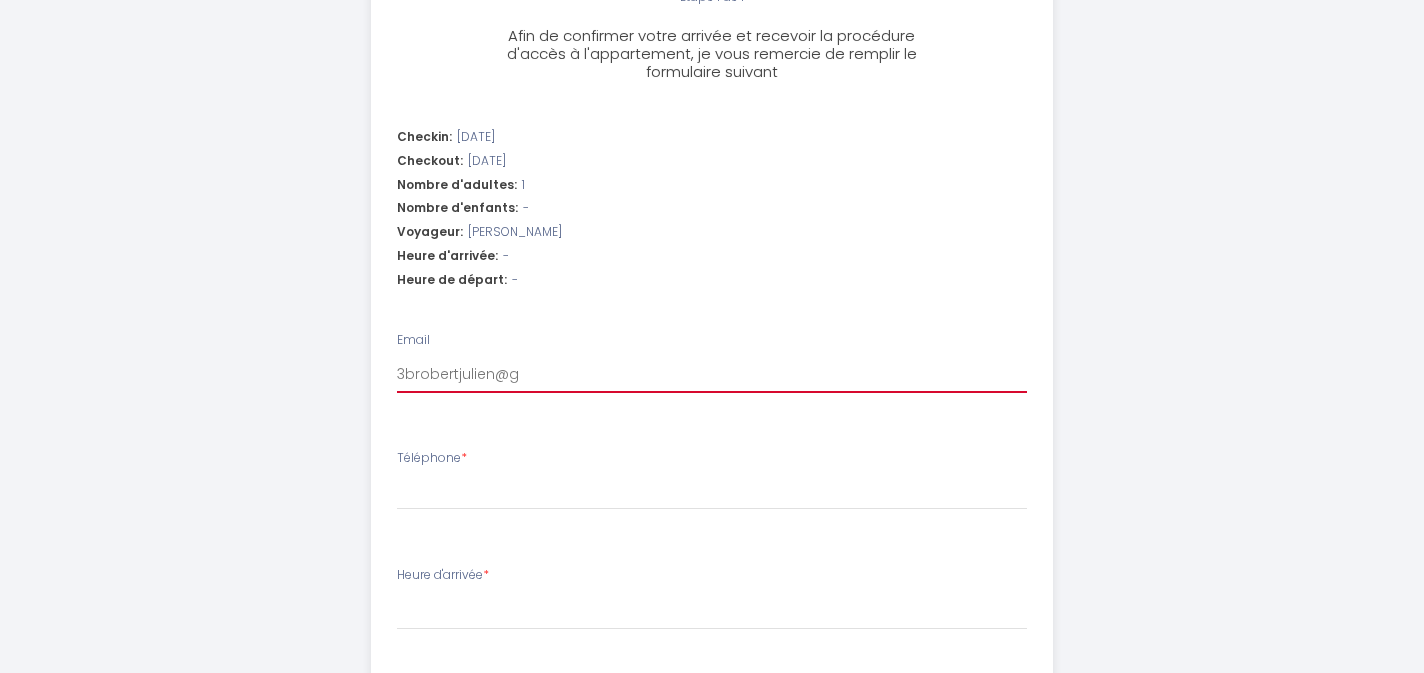 type on "3brobertjulien@gm" 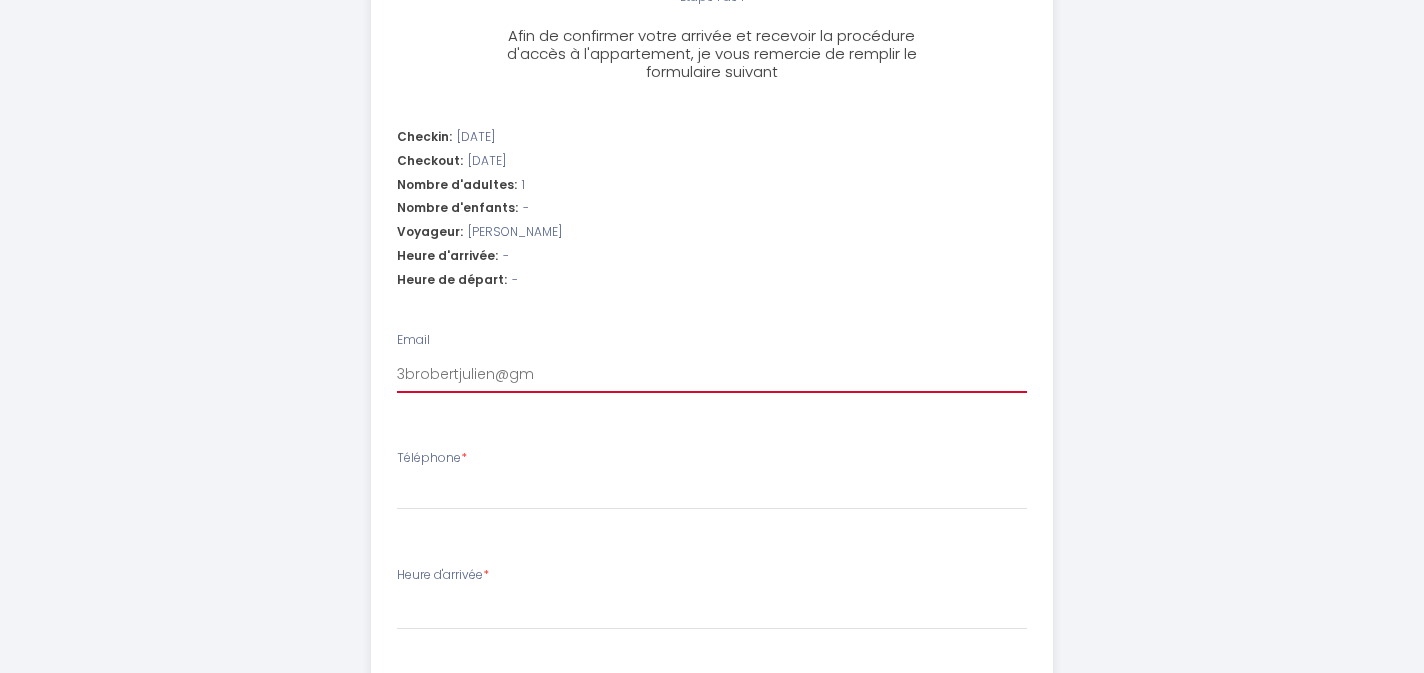 type on "3brobertjulien@gma" 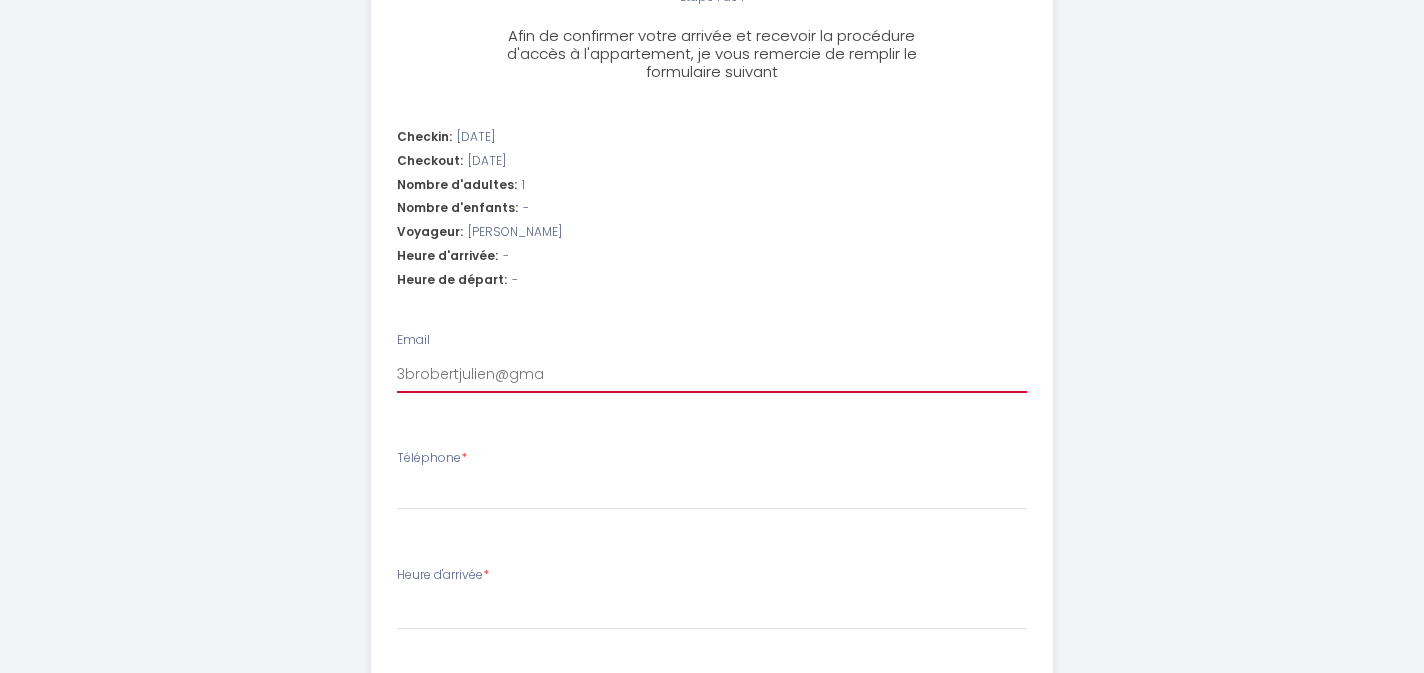 type on "3brobertjulien@gmai" 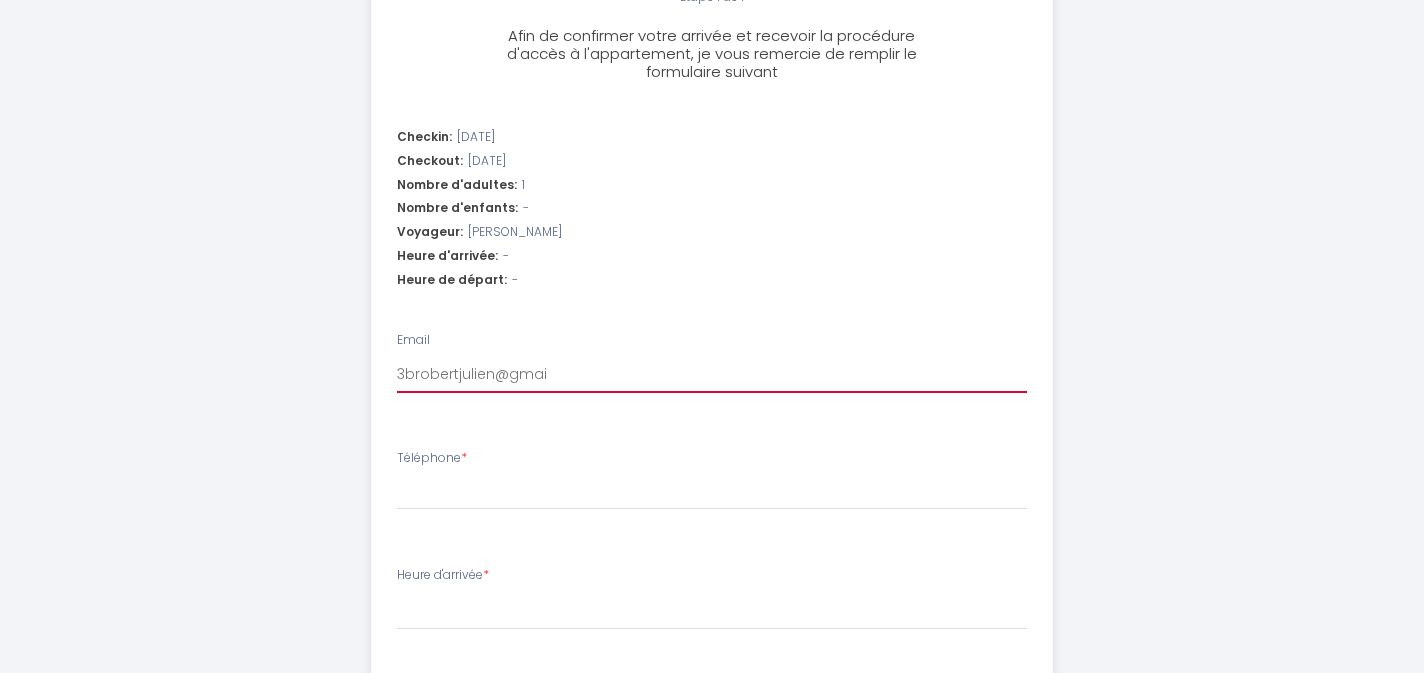 type on "3brobertjulien@gmaim" 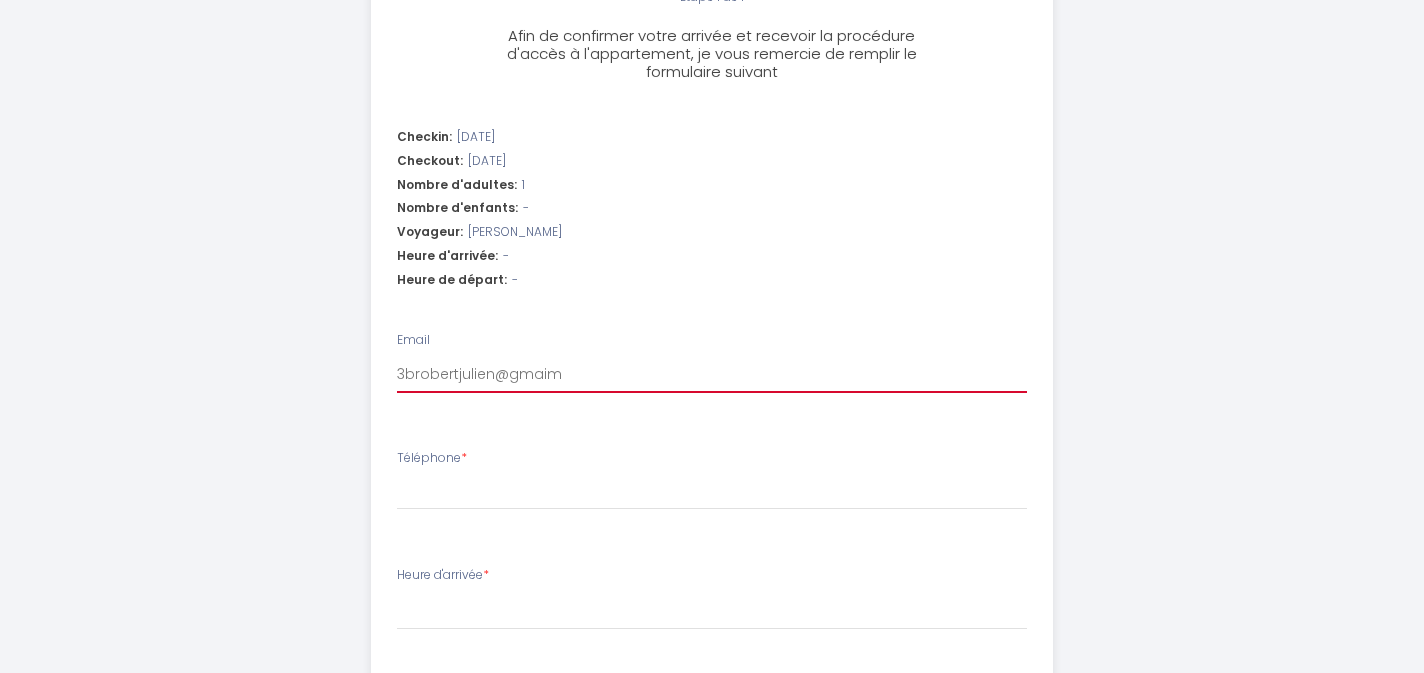 type on "3brobertjulien@gmai" 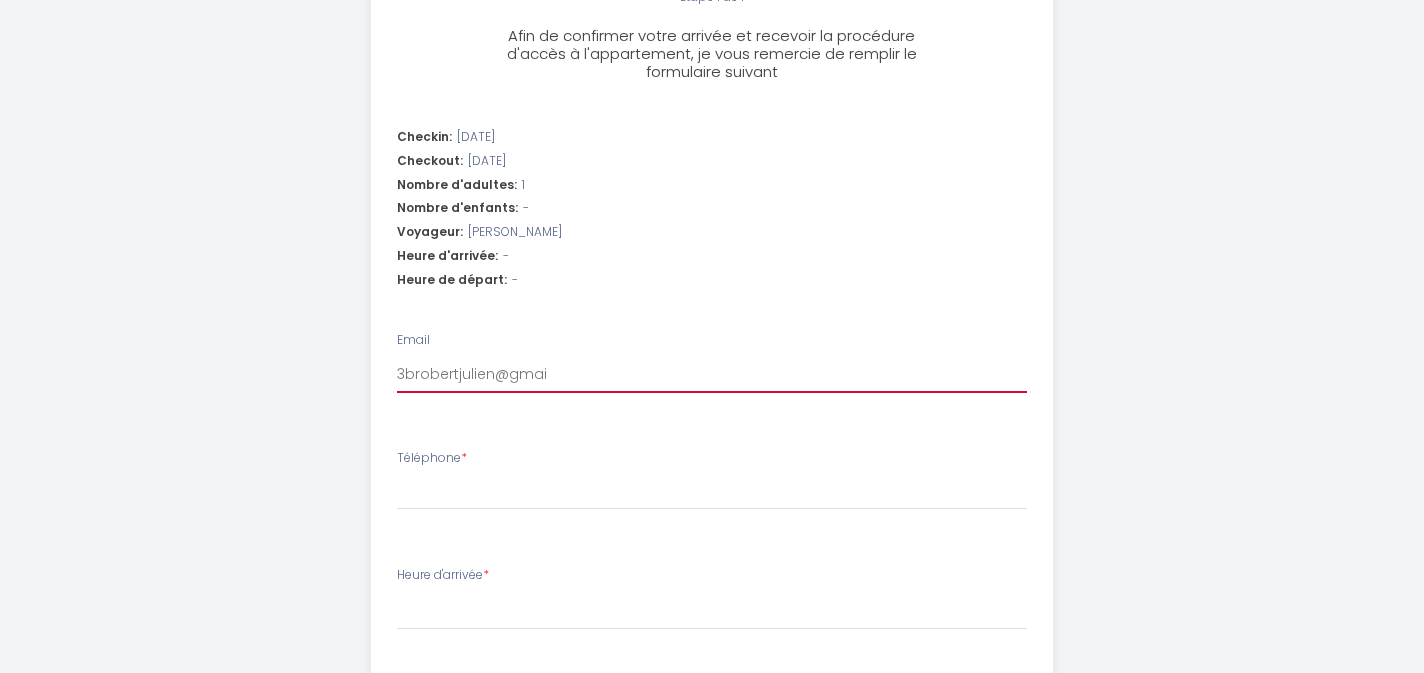 type on "[EMAIL_ADDRESS]" 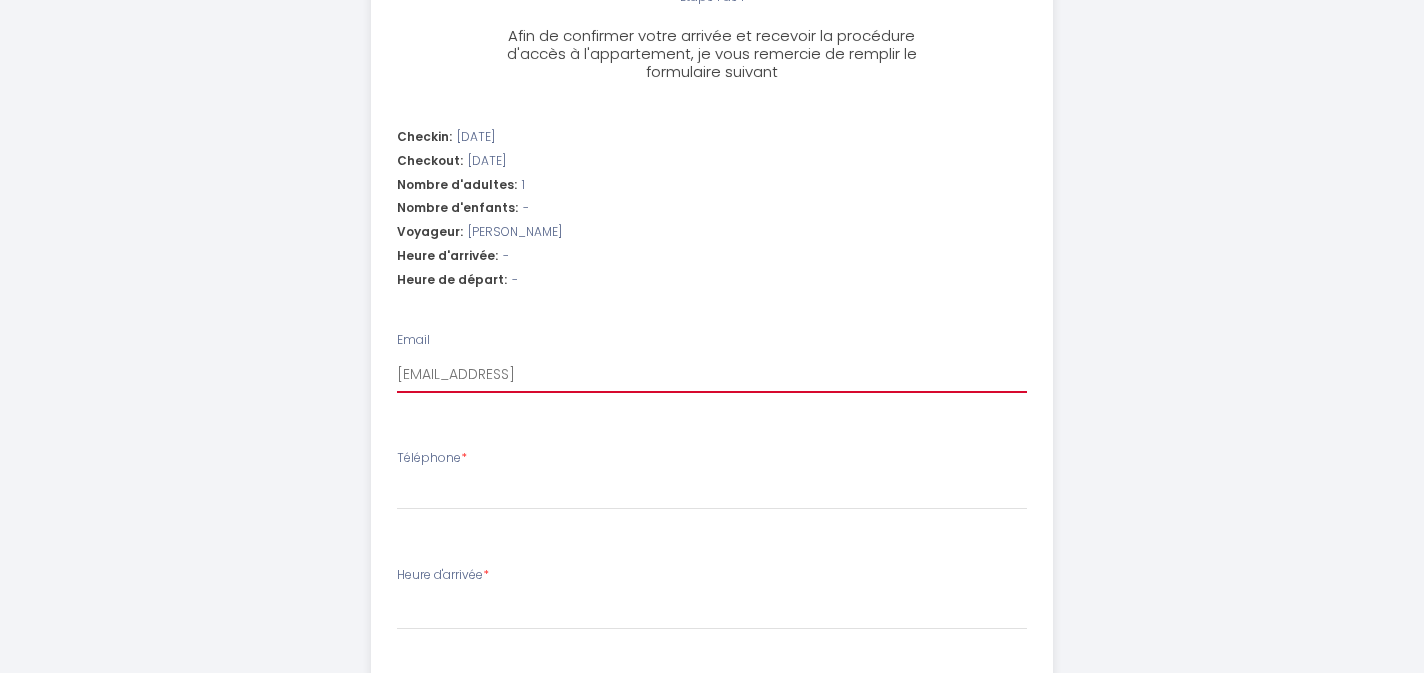 type on "[EMAIL_ADDRESS]." 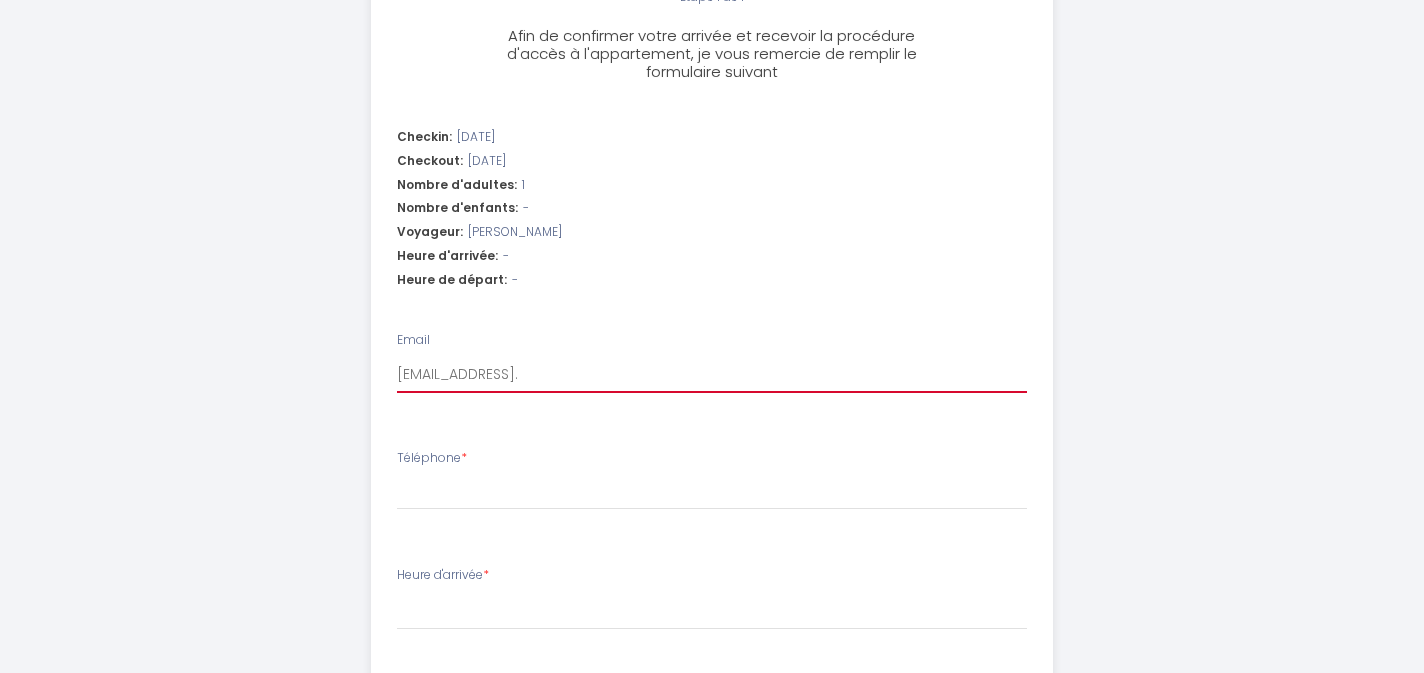 type on "3brobertjulien@gmail.c" 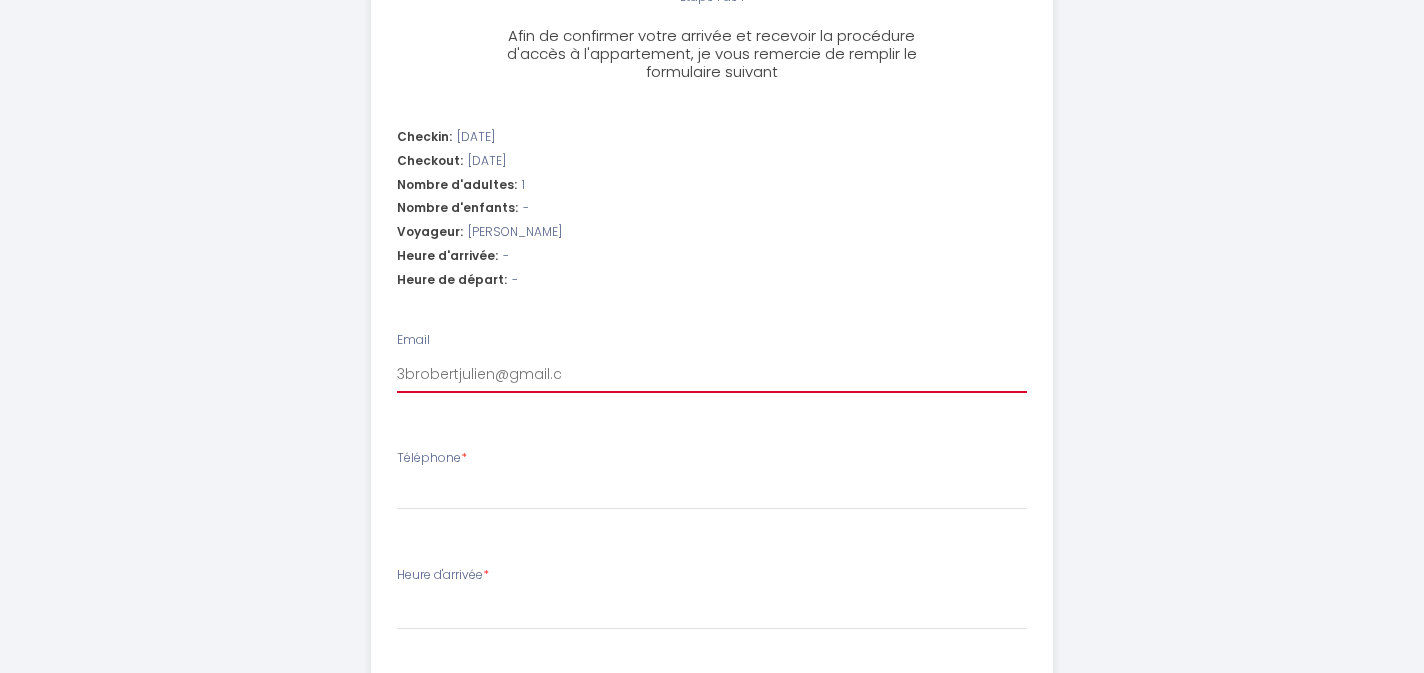 select 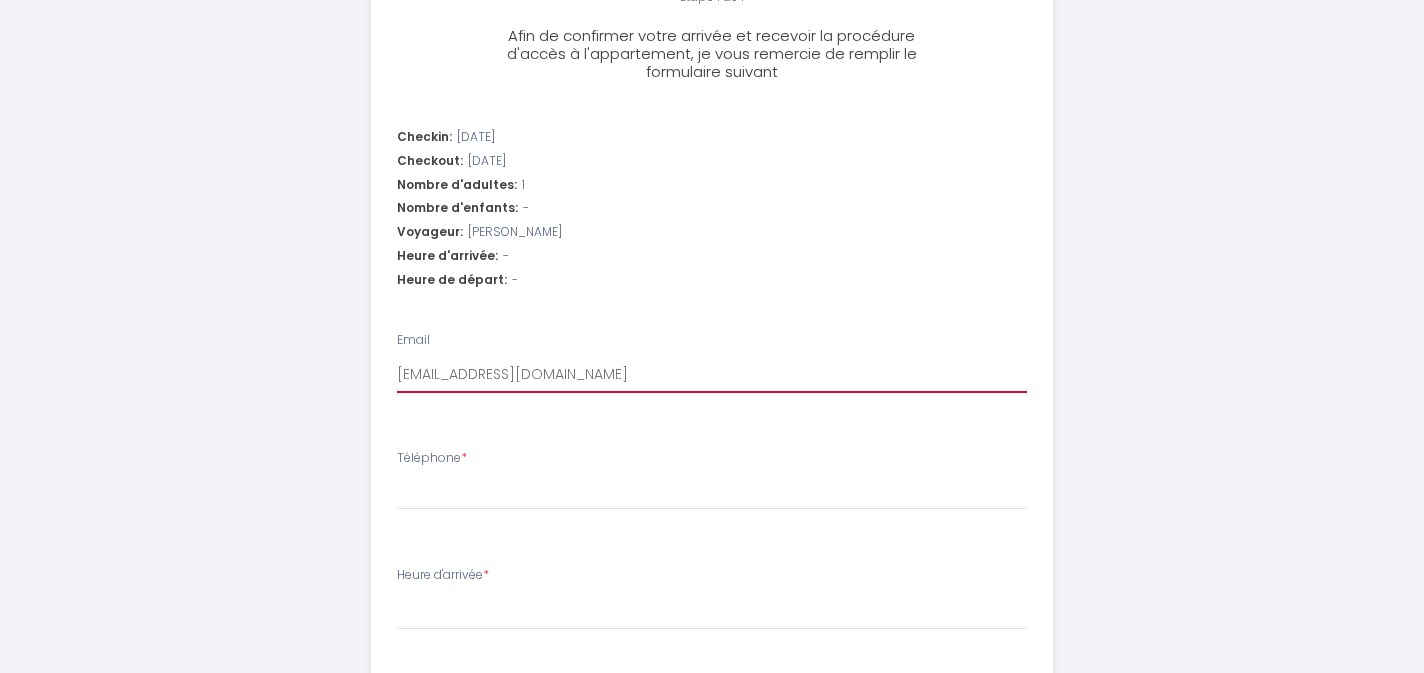 type on "[EMAIL_ADDRESS][DOMAIN_NAME]" 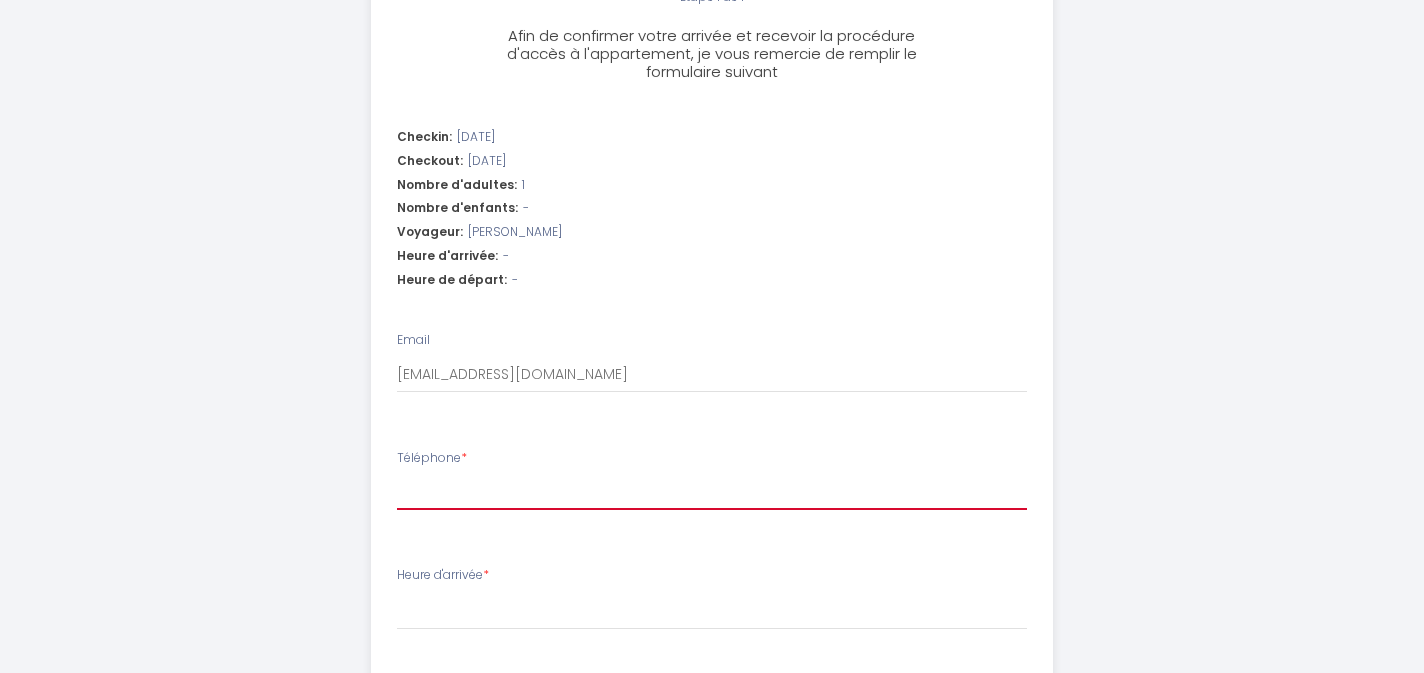 type on "0" 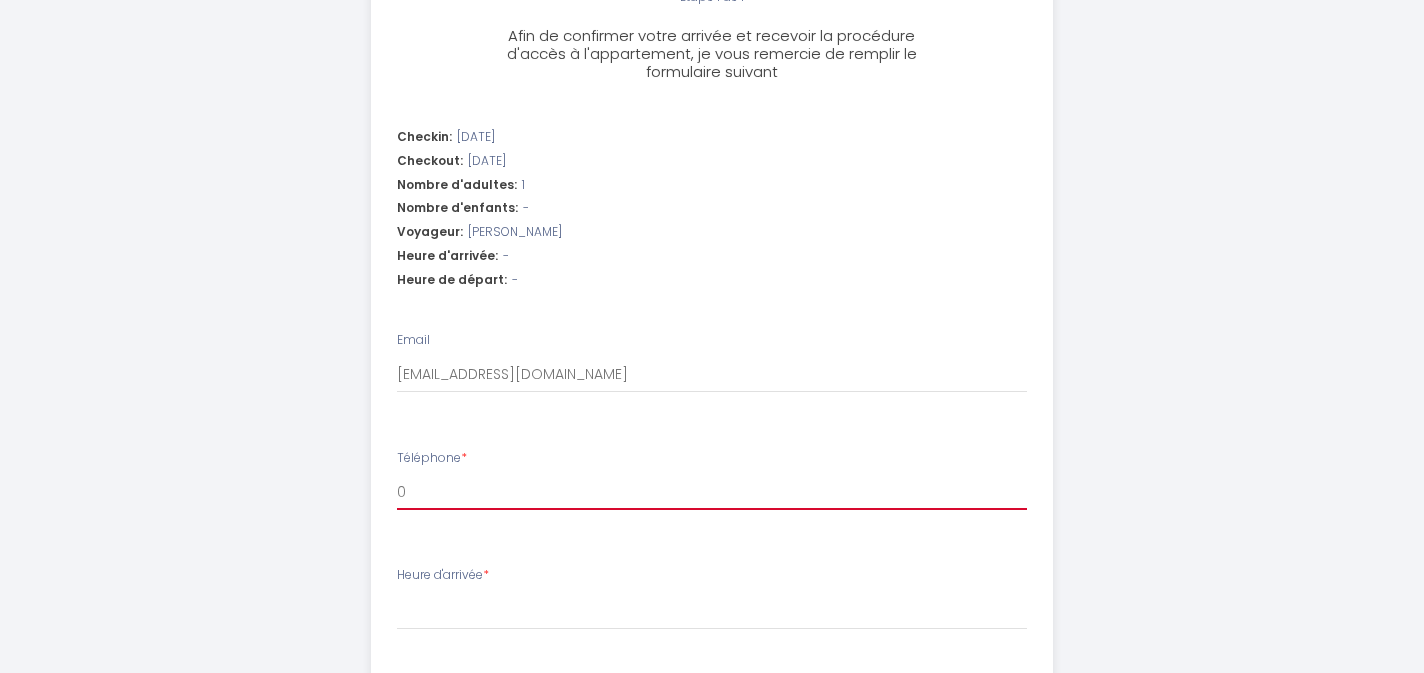 type on "06" 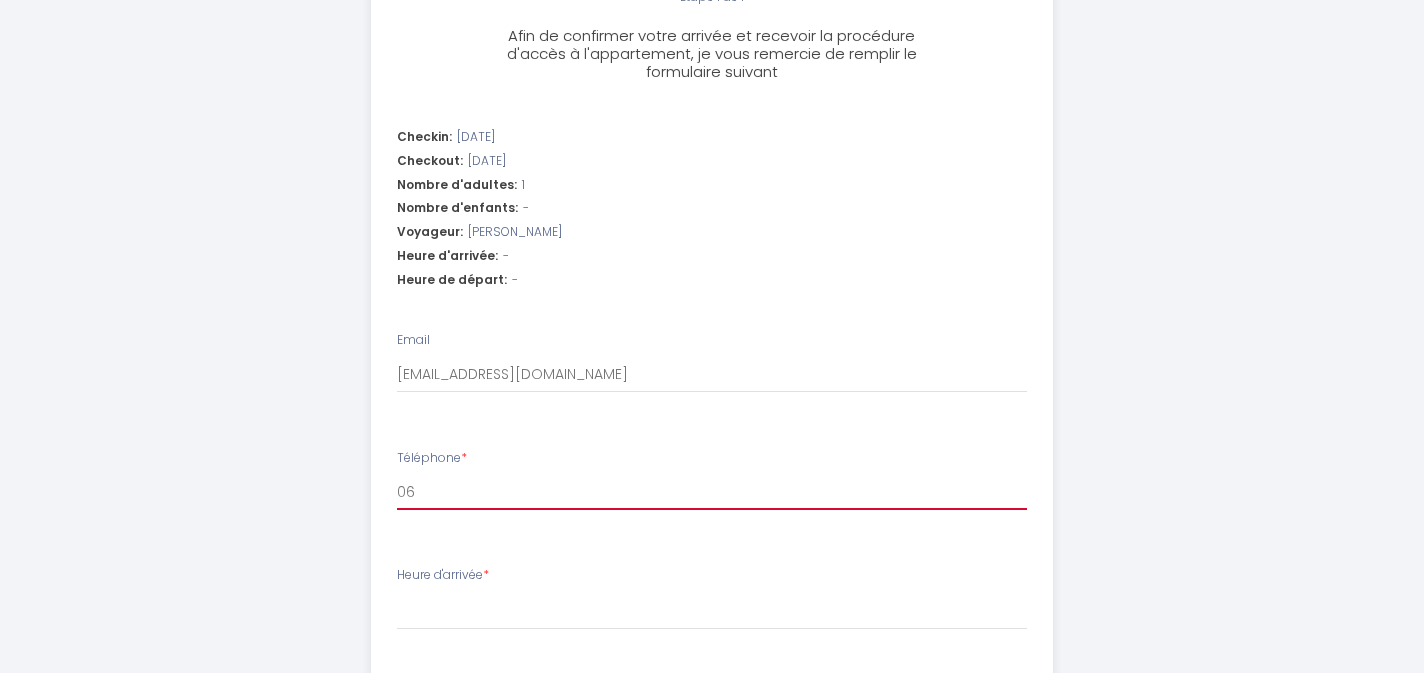 type on "068" 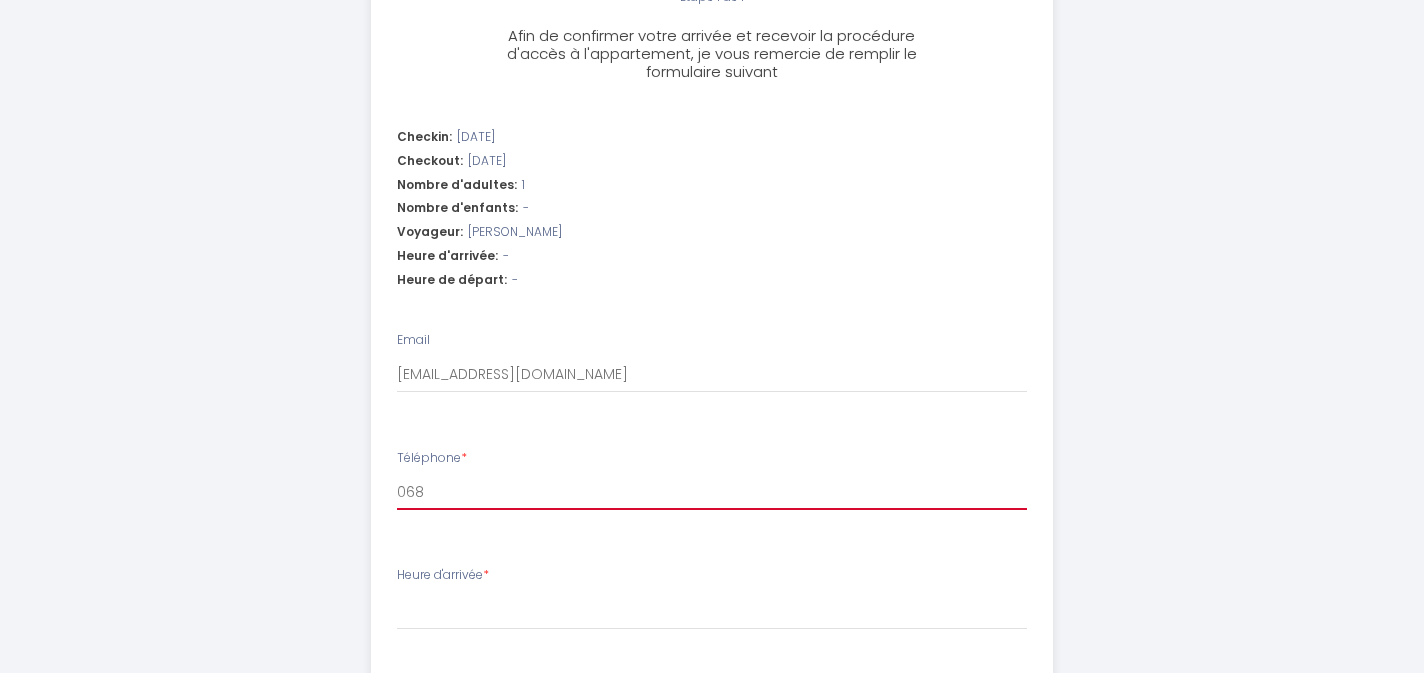 type on "0687" 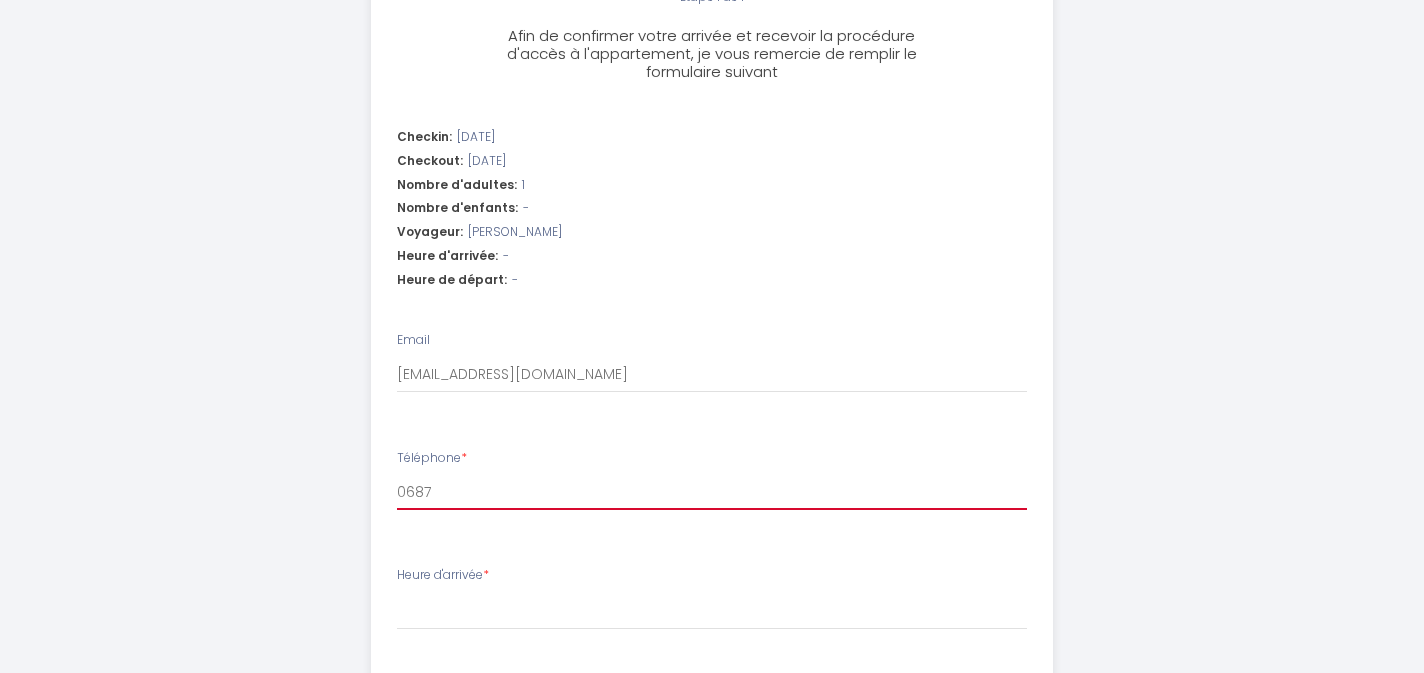 type on "06879" 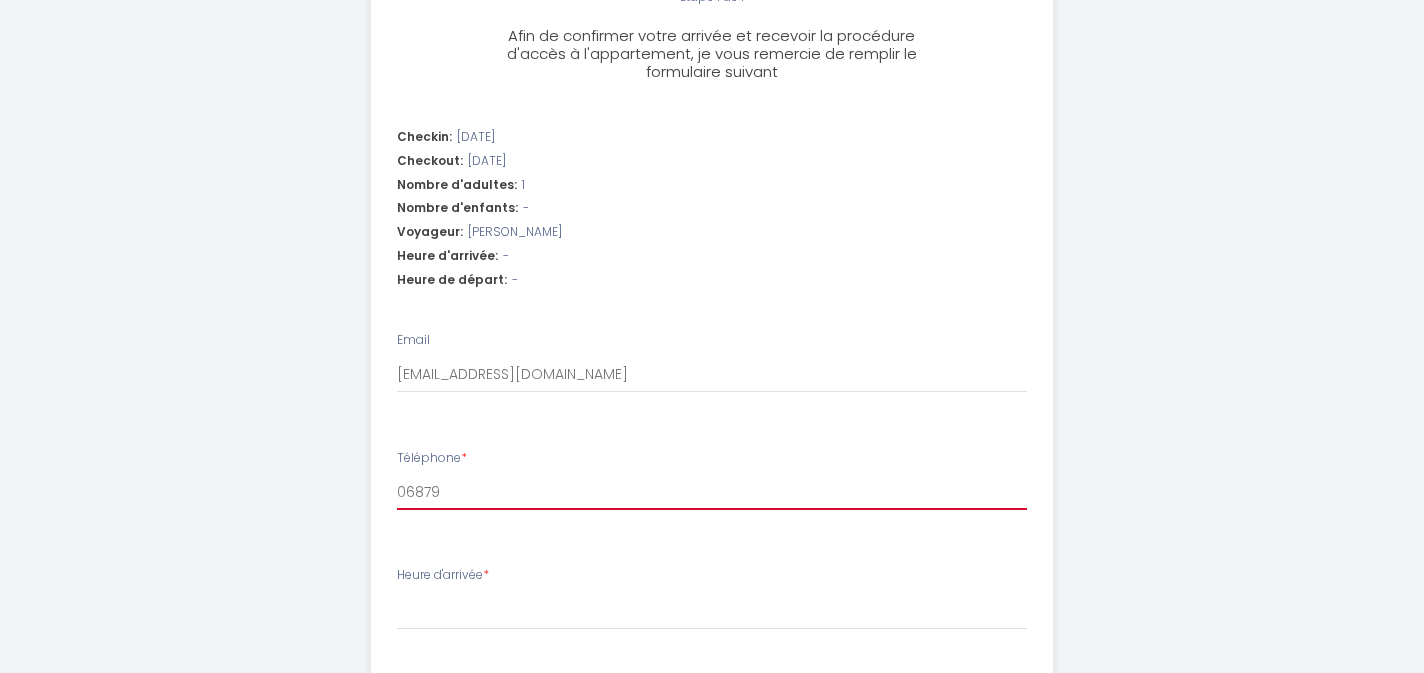 select 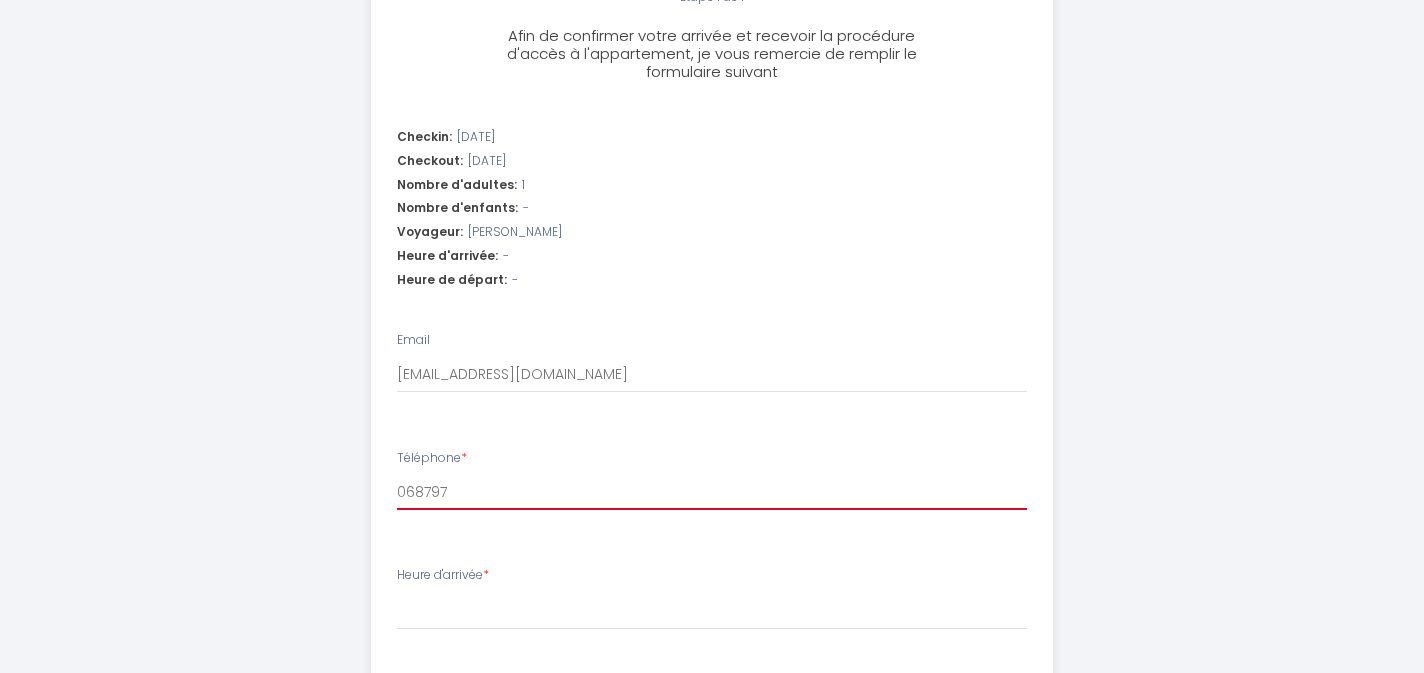type on "0687978" 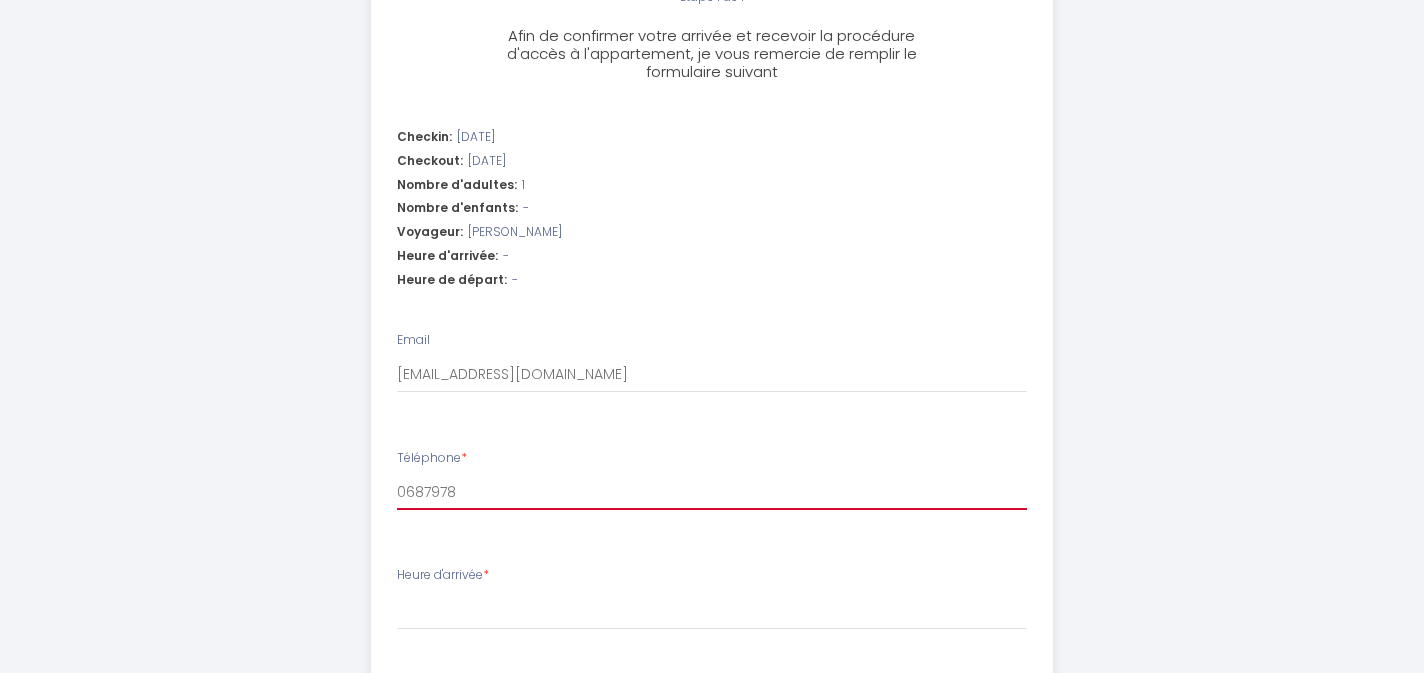 type on "06879787" 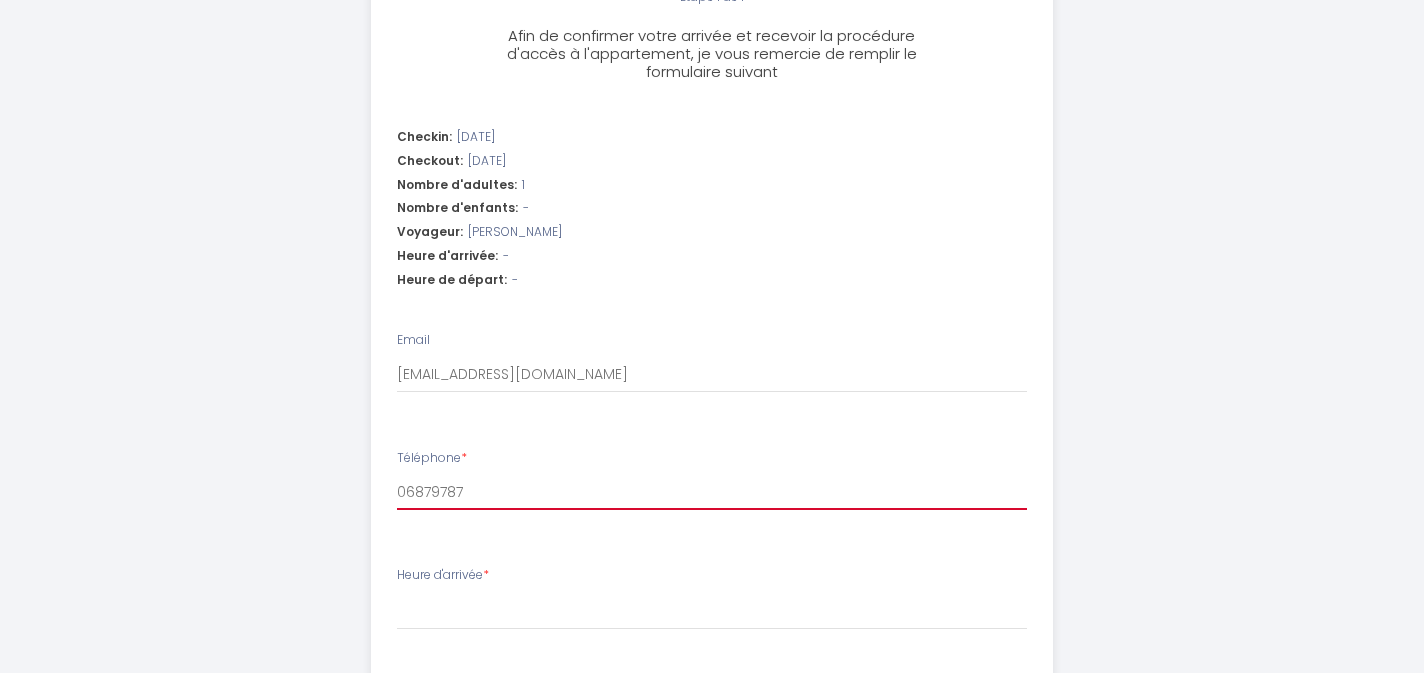 type on "068797878" 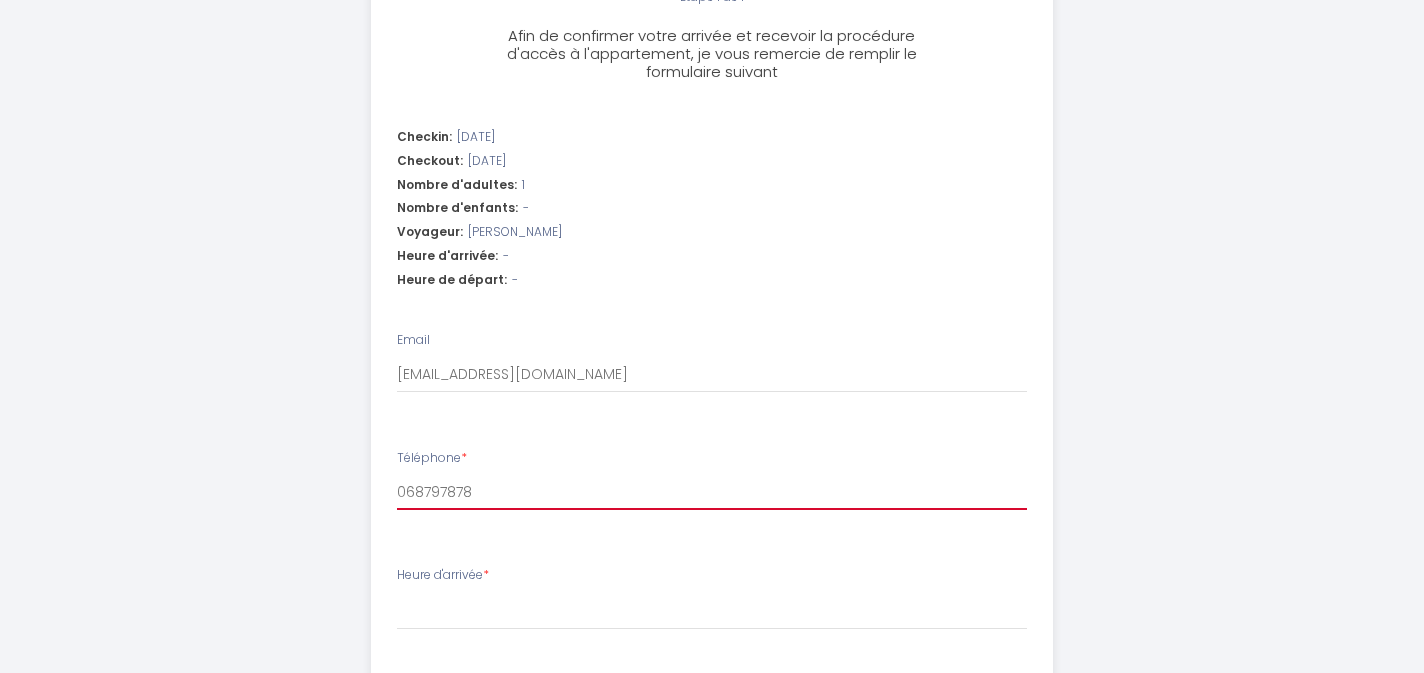 type on "0687978787" 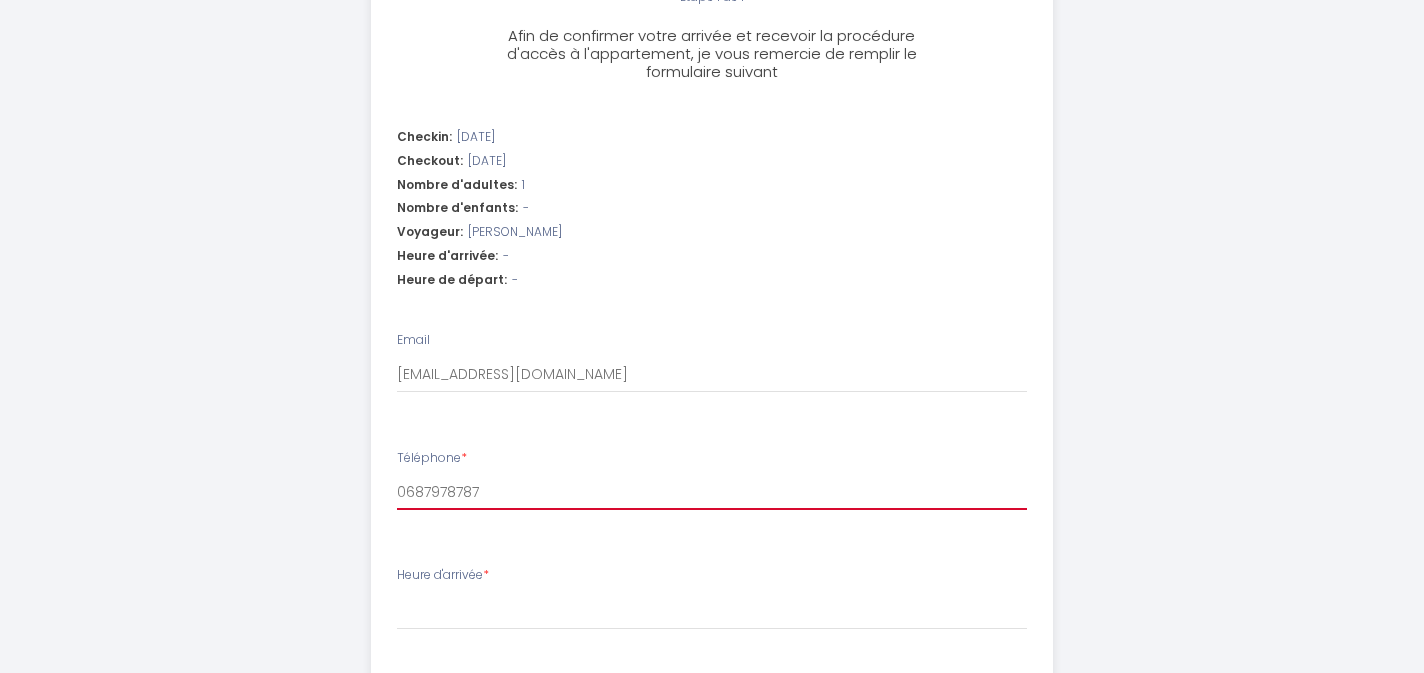 type on "068797878" 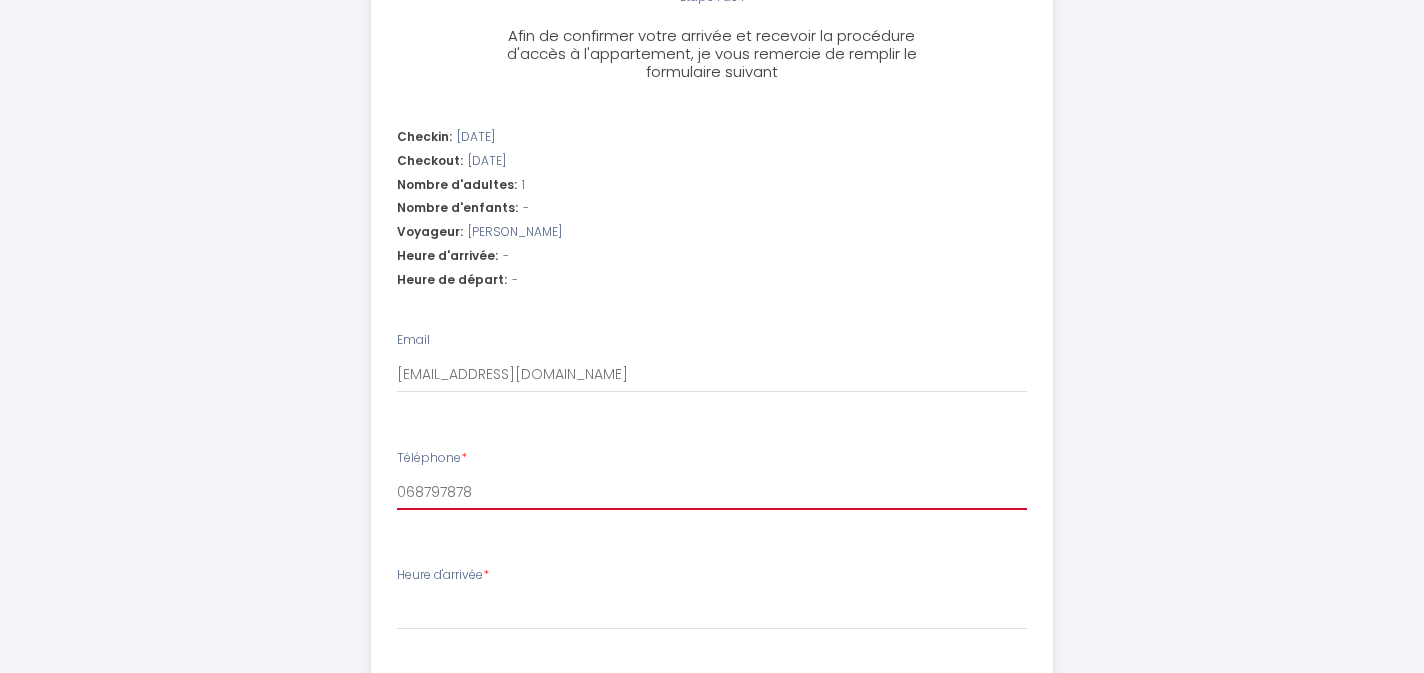 type on "0687978783" 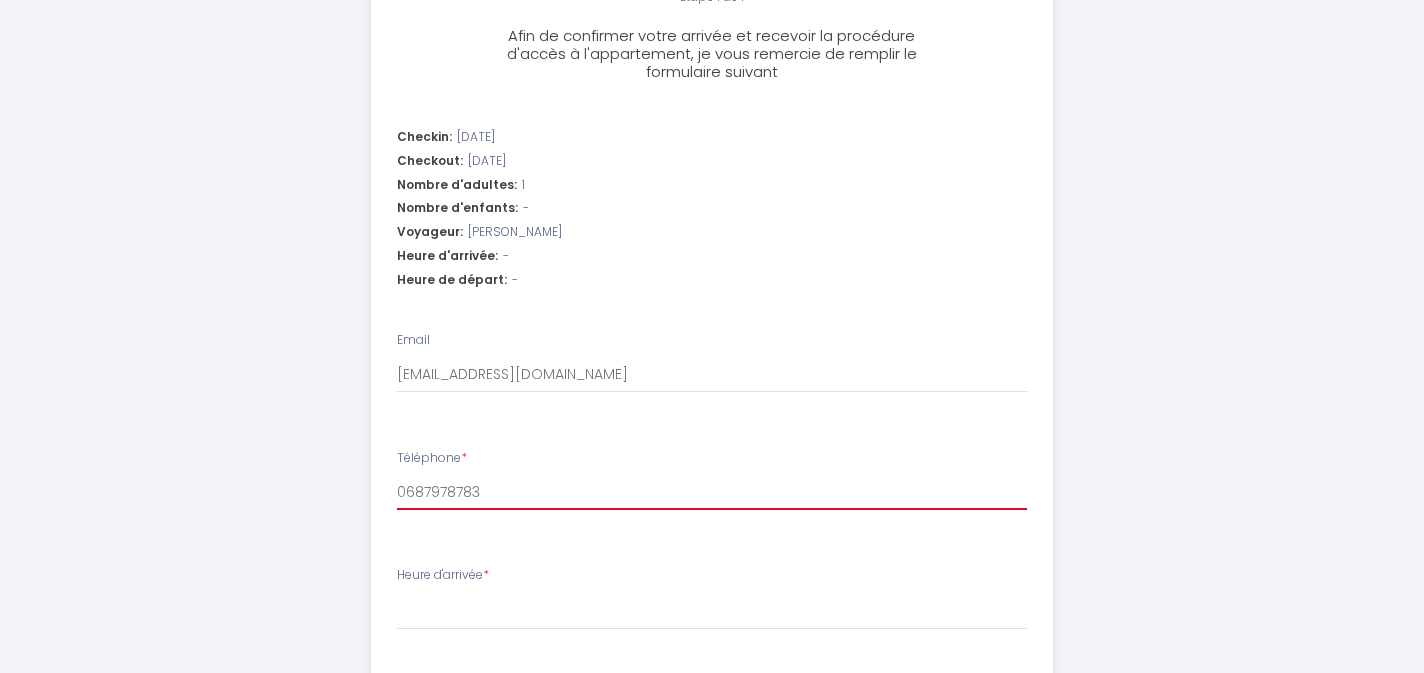 type on "068797878" 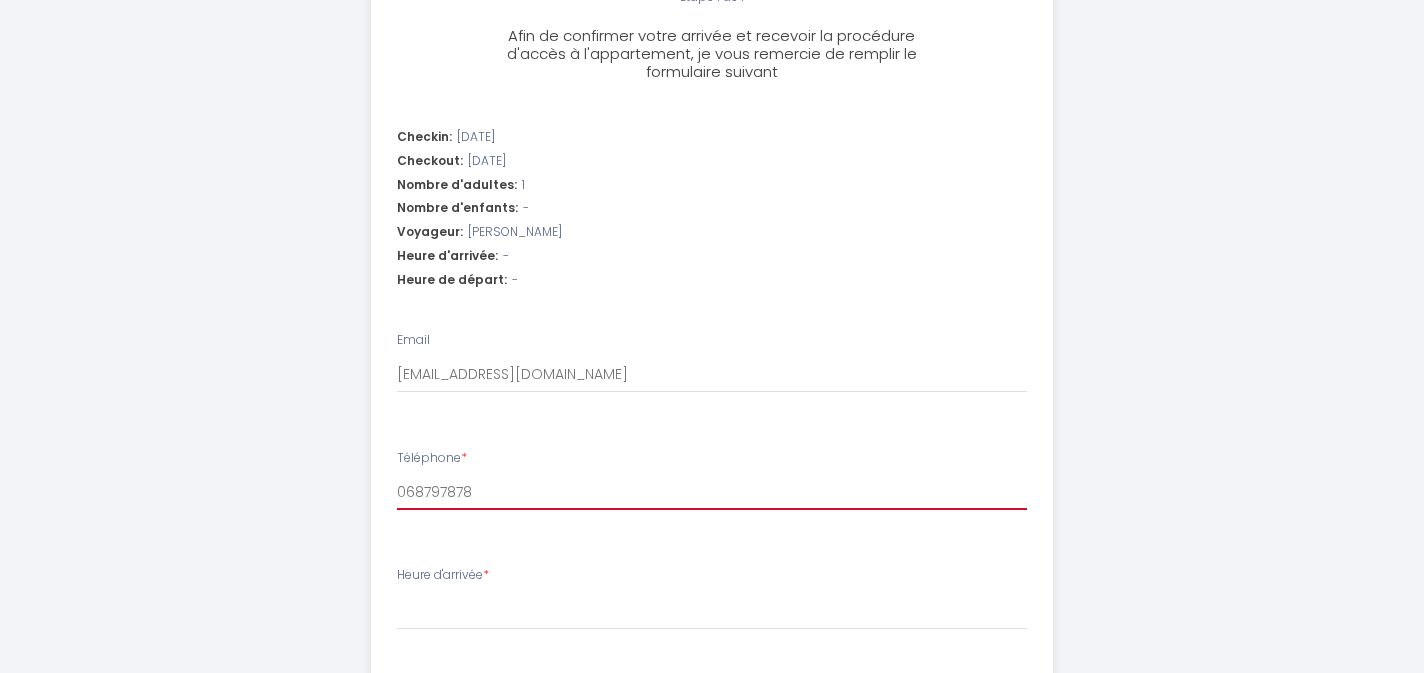 type on "0687978784" 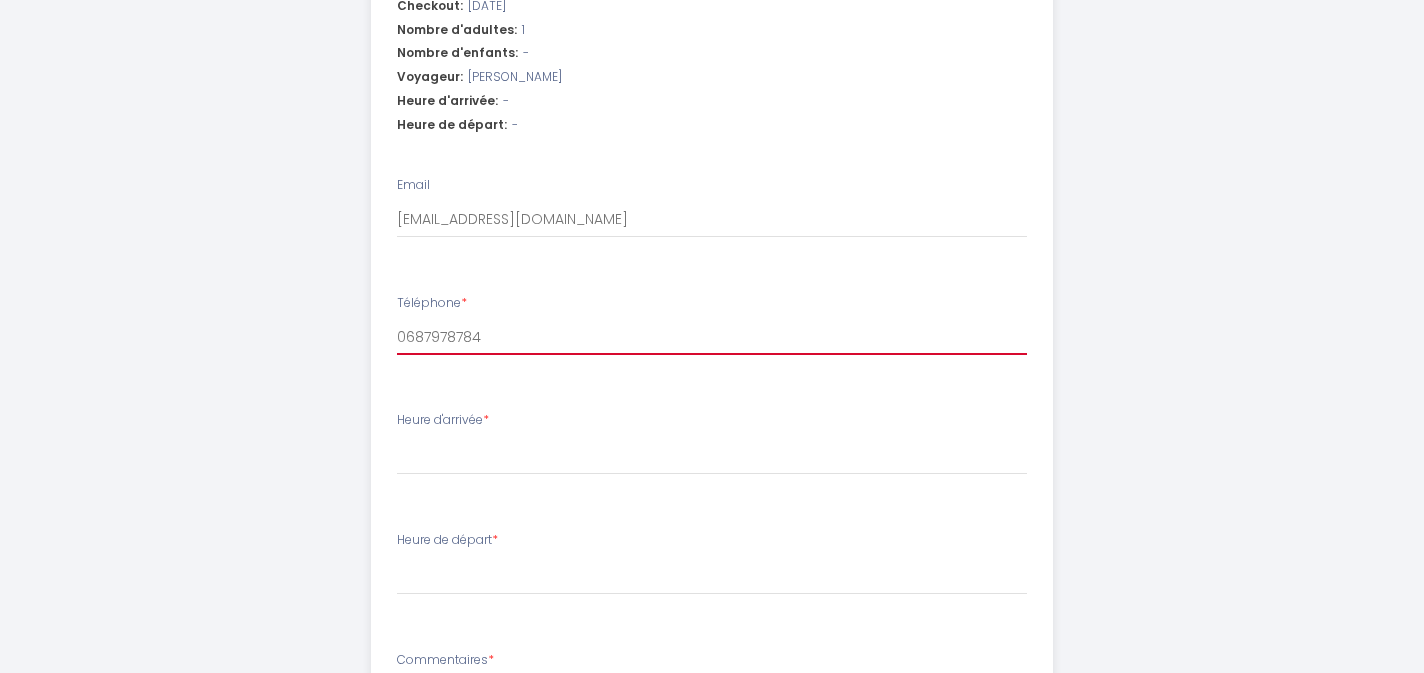 scroll, scrollTop: 764, scrollLeft: 0, axis: vertical 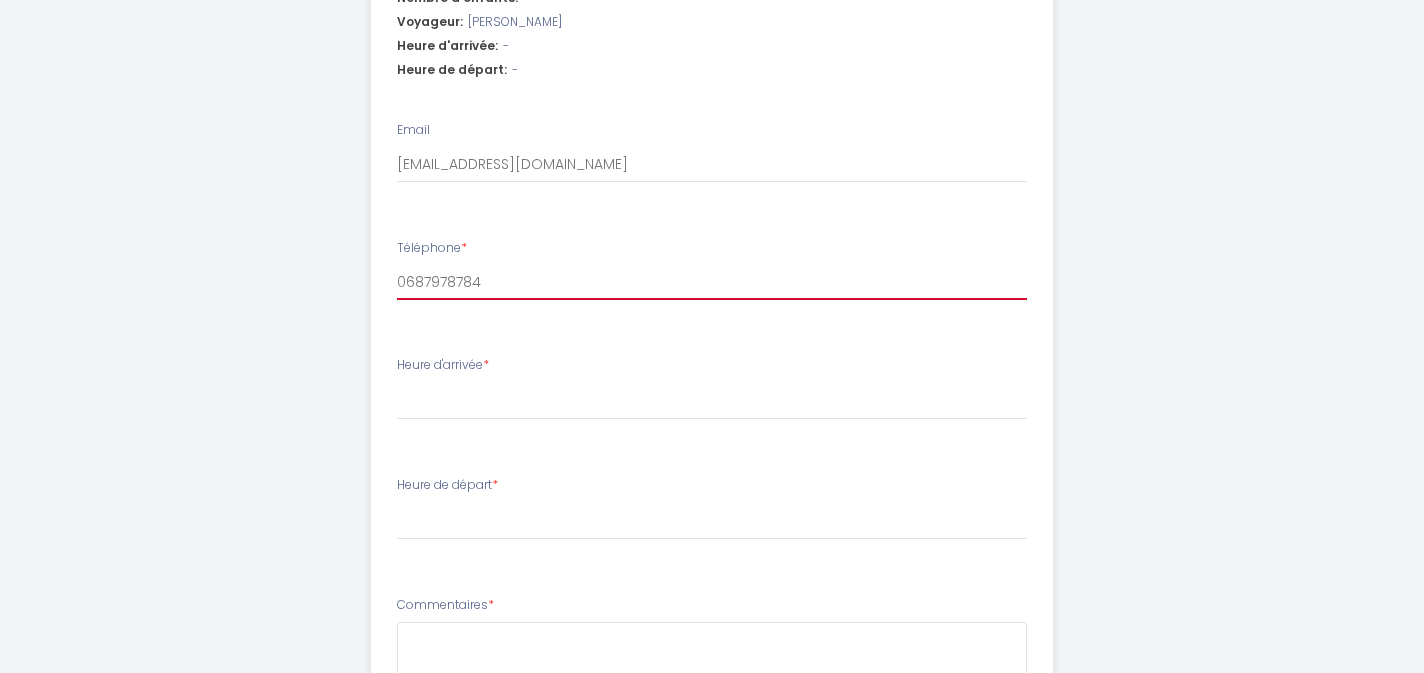 type on "0687978784" 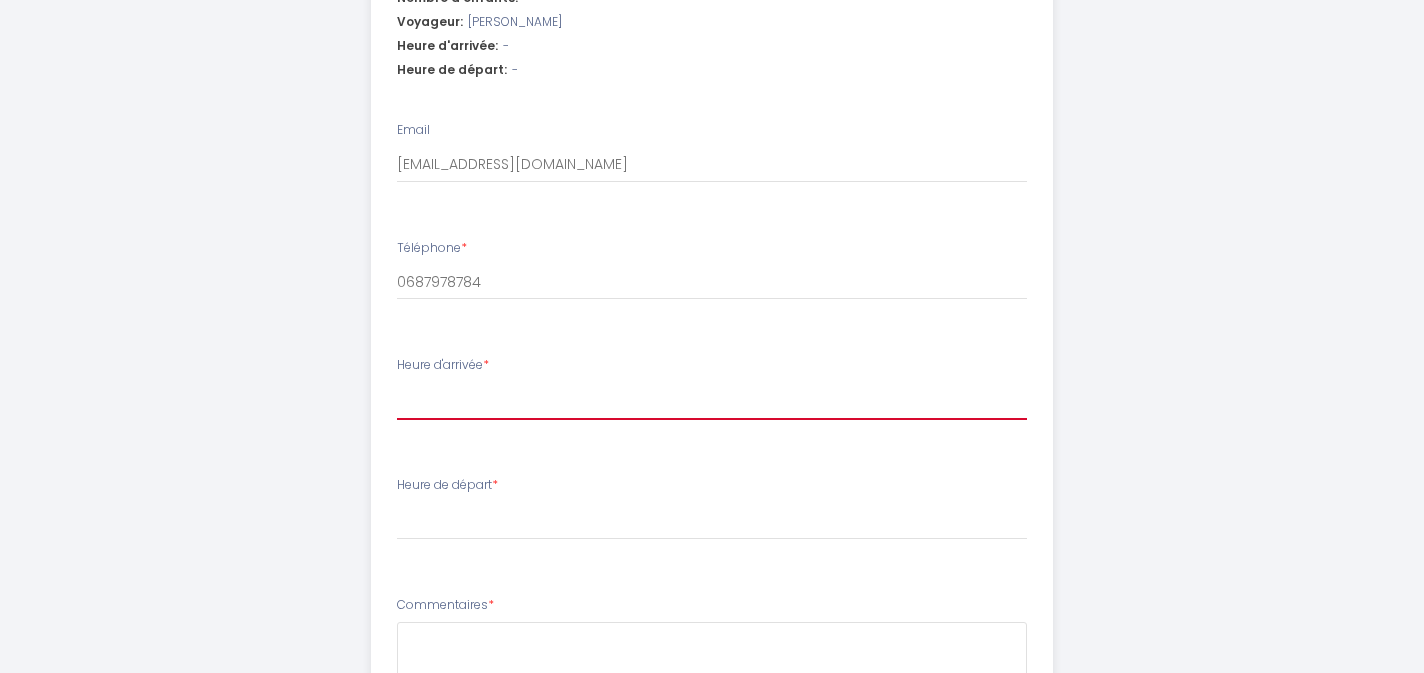 click on "16:00 16:30 17:00 17:30 18:00 18:30 19:00 19:30 20:00 20:30 21:00 21:30 22:00 22:30 23:00 23:30" at bounding box center [712, 401] 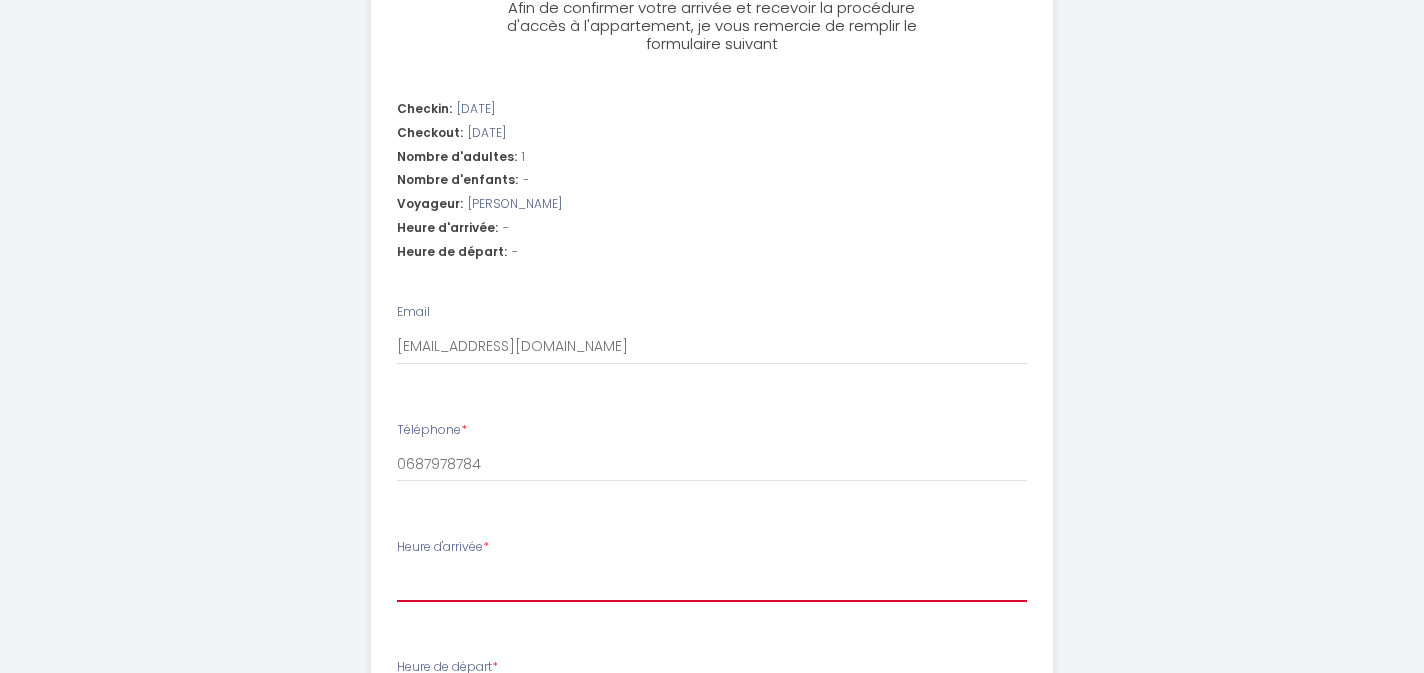 scroll, scrollTop: 580, scrollLeft: 0, axis: vertical 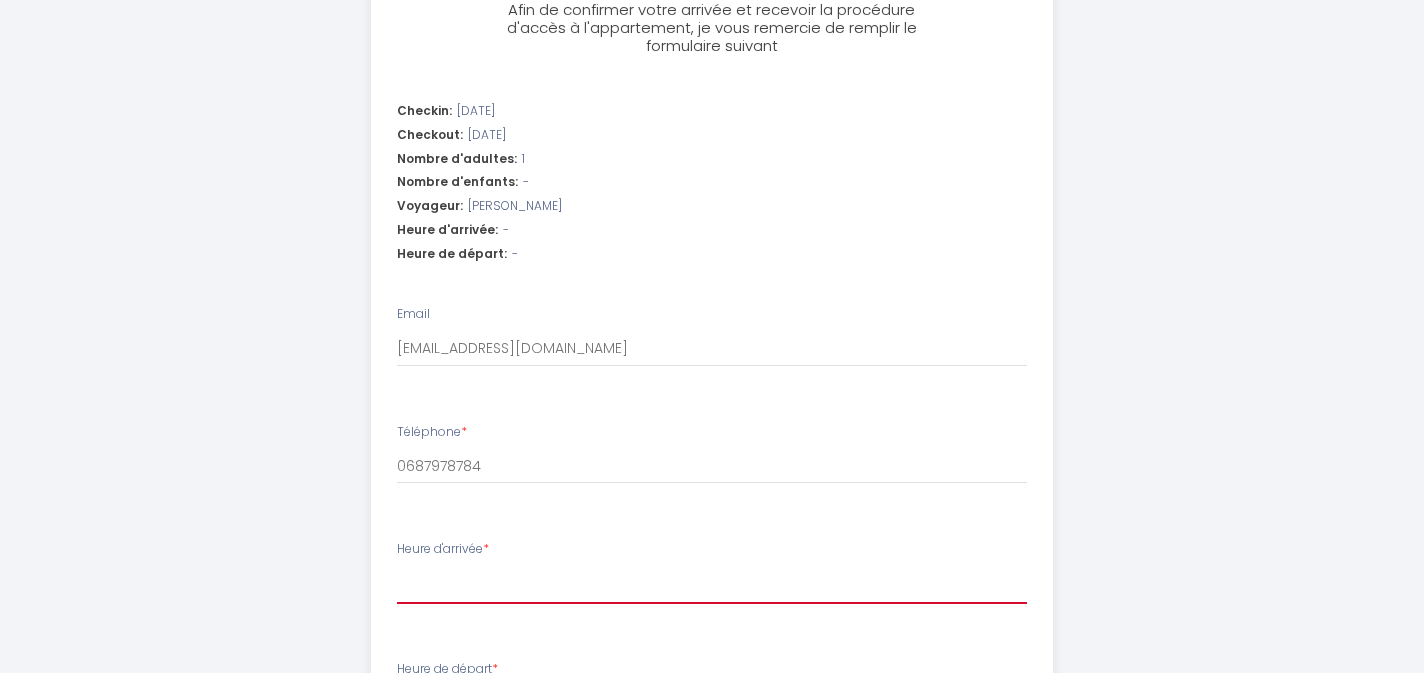 click on "16:00 16:30 17:00 17:30 18:00 18:30 19:00 19:30 20:00 20:30 21:00 21:30 22:00 22:30 23:00 23:30" at bounding box center [712, 585] 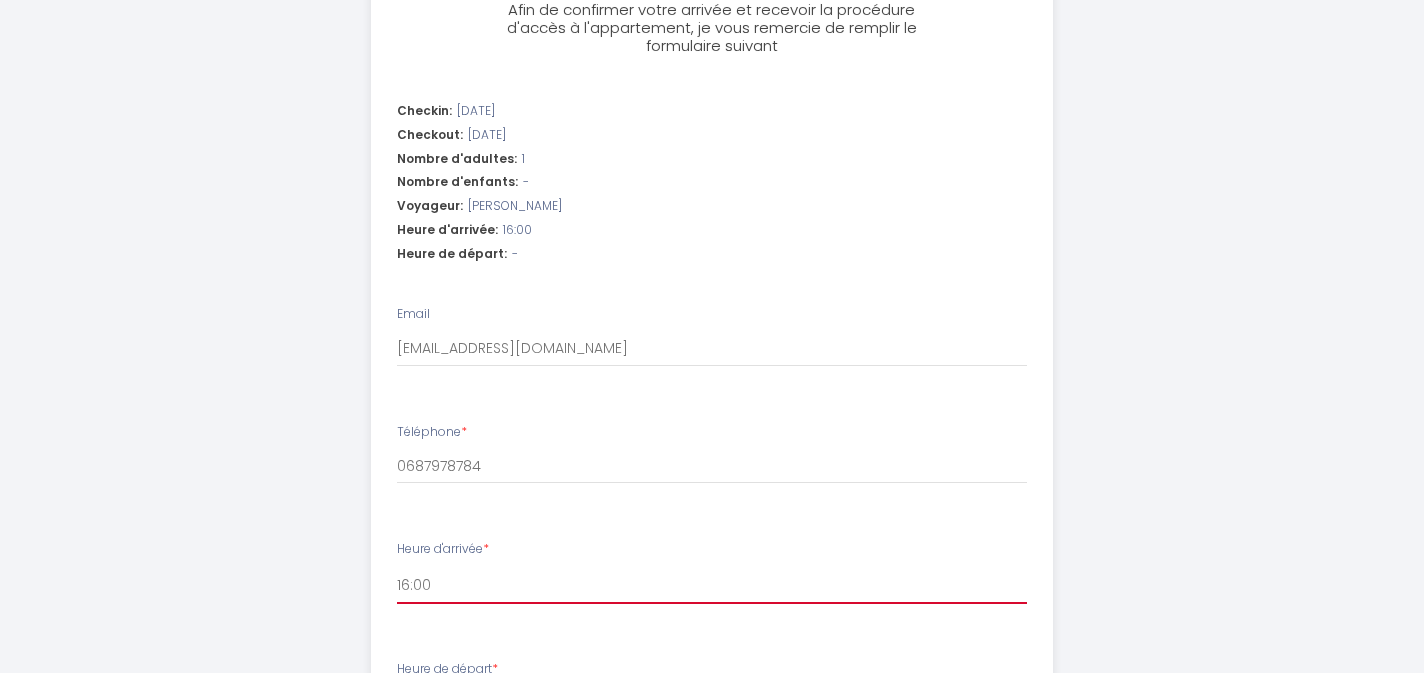 click on "16:00 16:30 17:00 17:30 18:00 18:30 19:00 19:30 20:00 20:30 21:00 21:30 22:00 22:30 23:00 23:30" at bounding box center (712, 585) 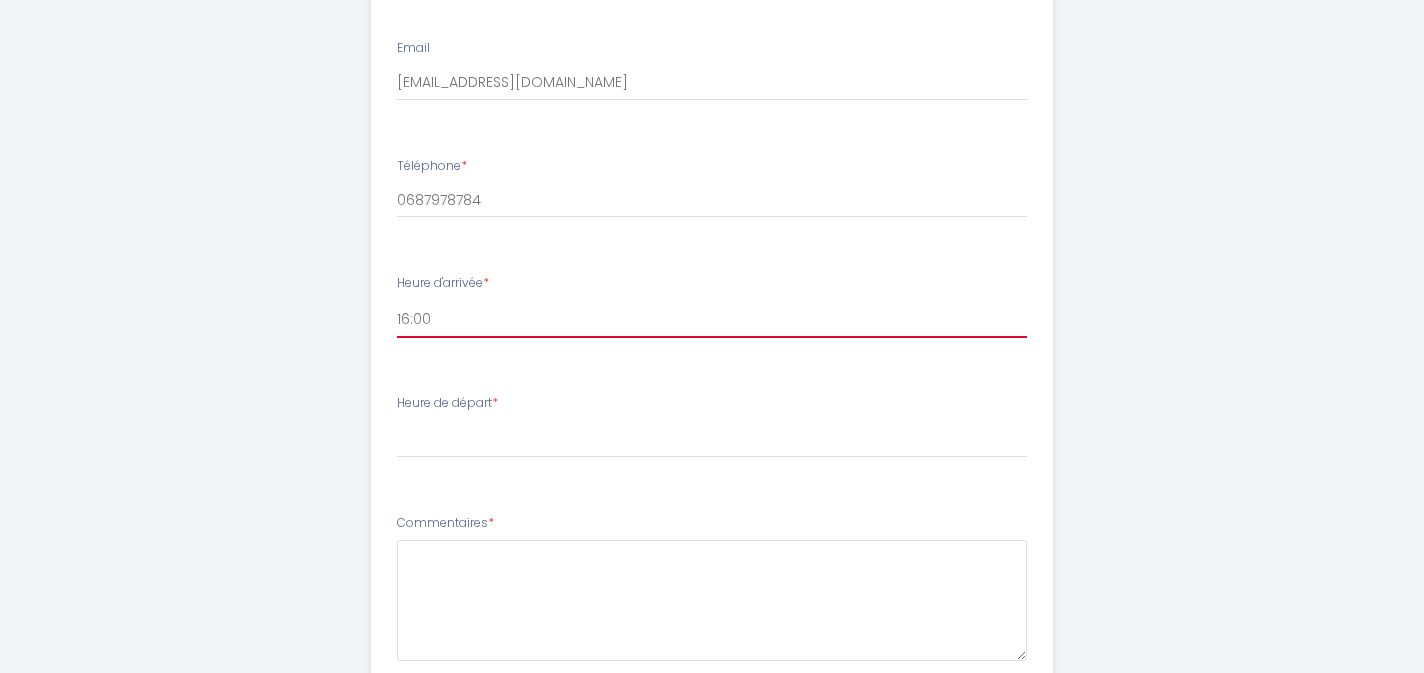 scroll, scrollTop: 847, scrollLeft: 0, axis: vertical 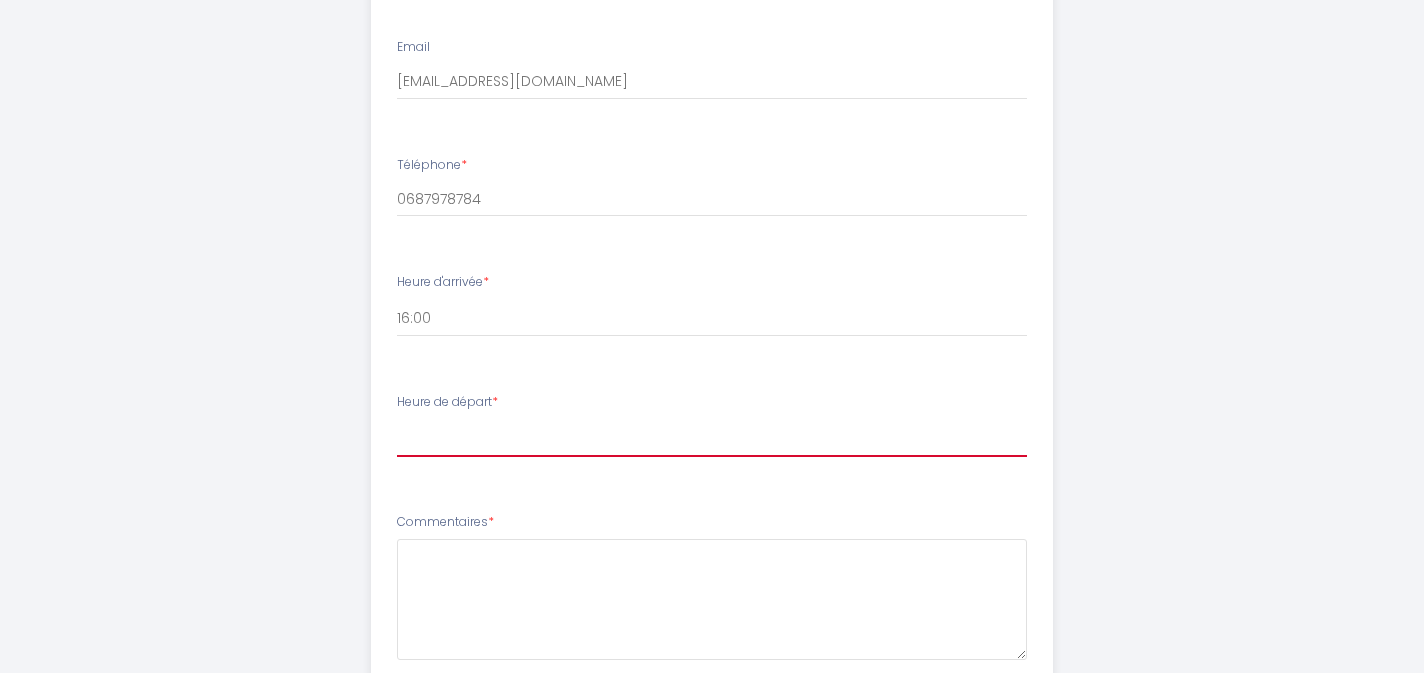 click on "00:00 00:30 01:00 01:30 02:00 02:30 03:00 03:30 04:00 04:30 05:00 05:30 06:00 06:30 07:00 07:30 08:00 08:30 09:00 09:30 10:00" at bounding box center (712, 438) 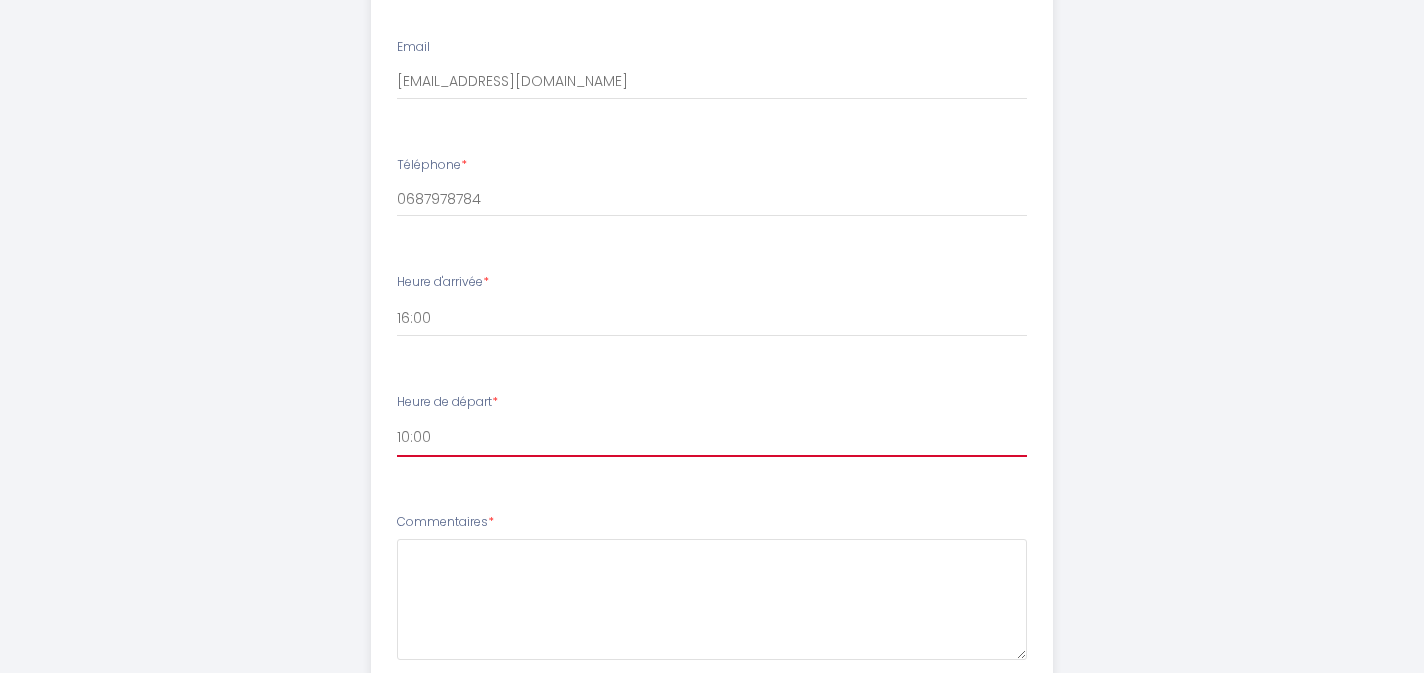 click on "10:00" at bounding box center [0, 0] 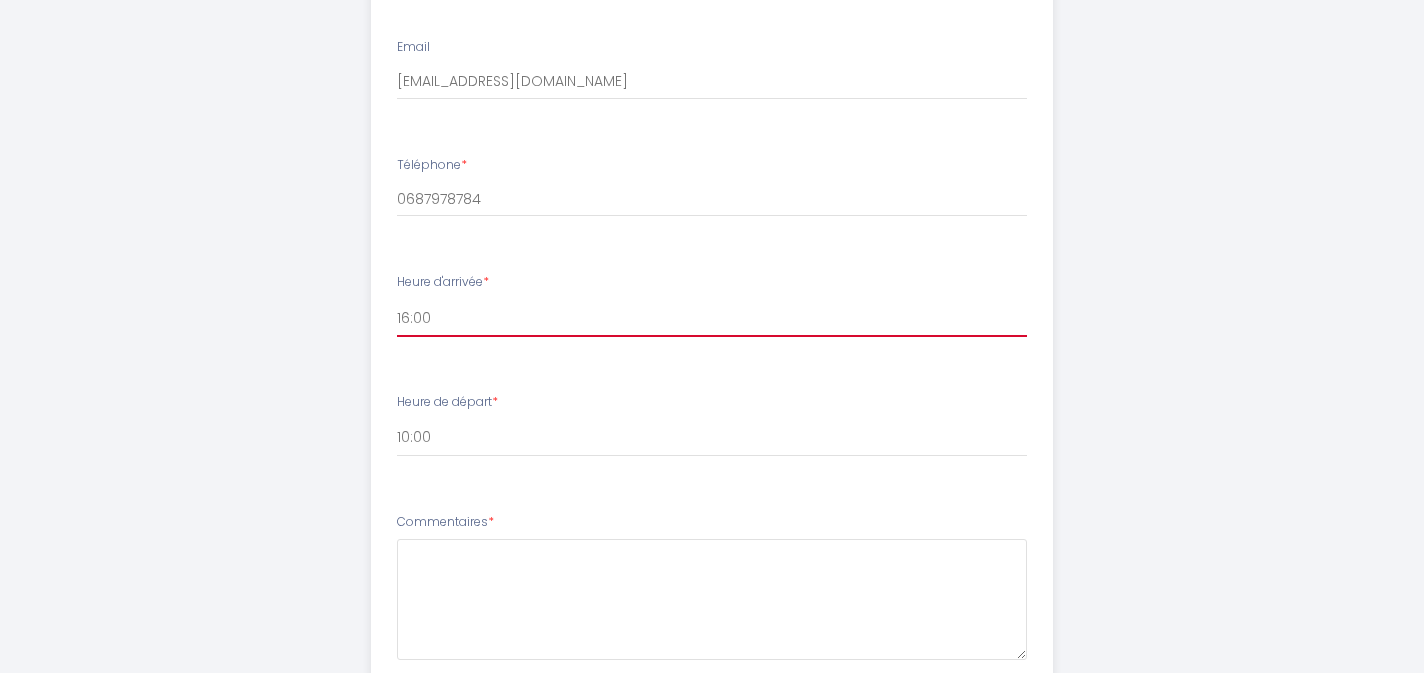 scroll, scrollTop: 1007, scrollLeft: 0, axis: vertical 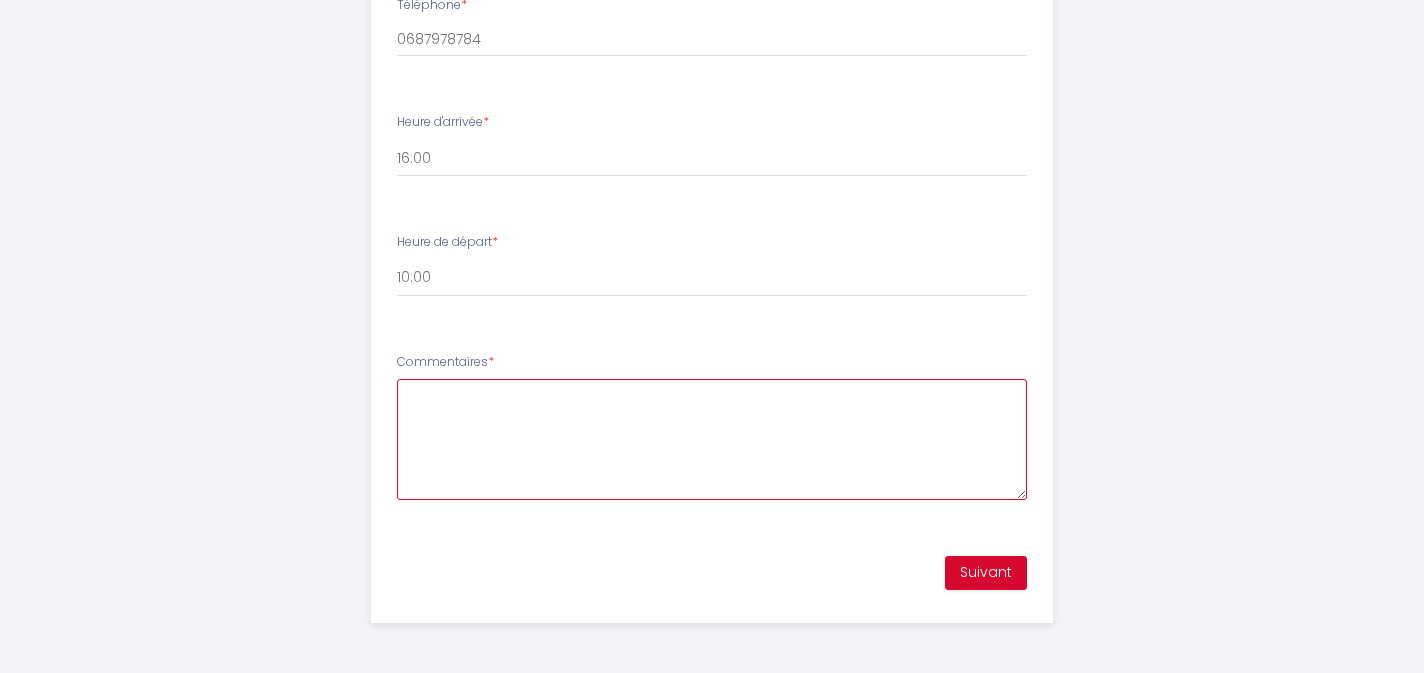 click on "Commentaires
*" at bounding box center [712, 439] 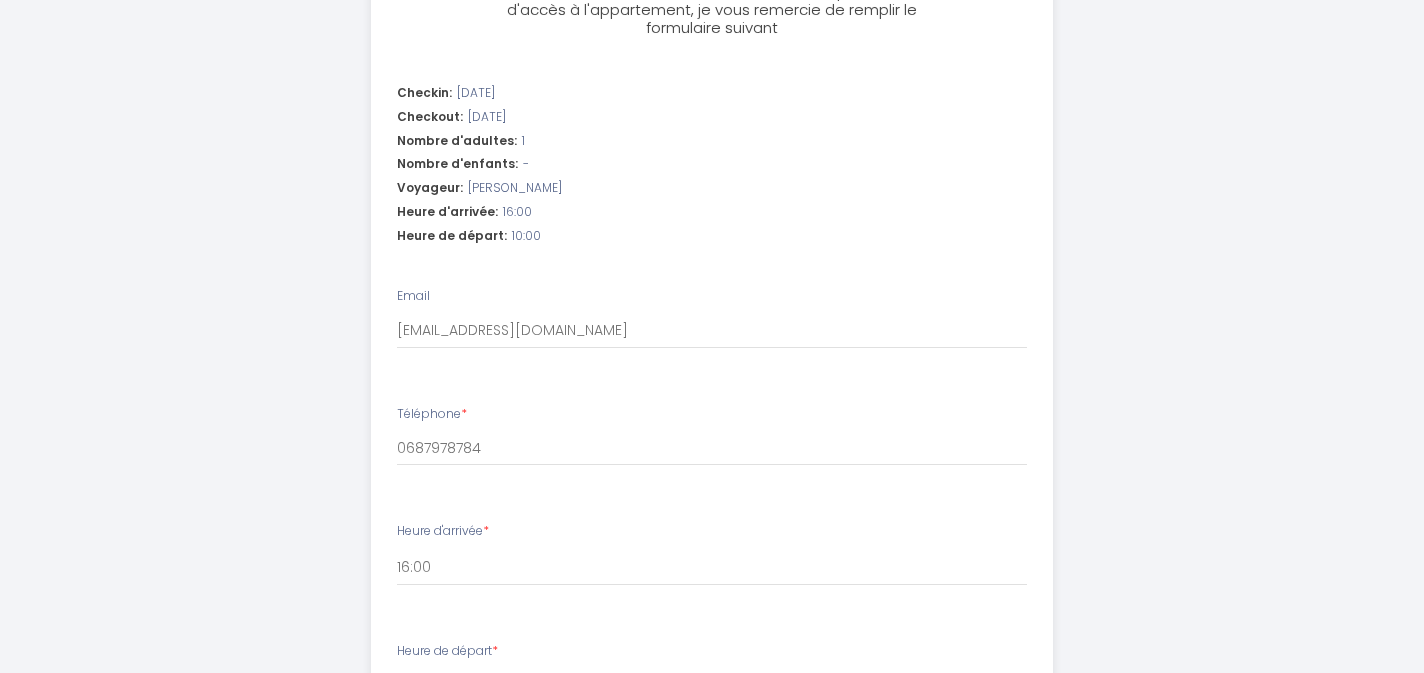 scroll, scrollTop: 1007, scrollLeft: 0, axis: vertical 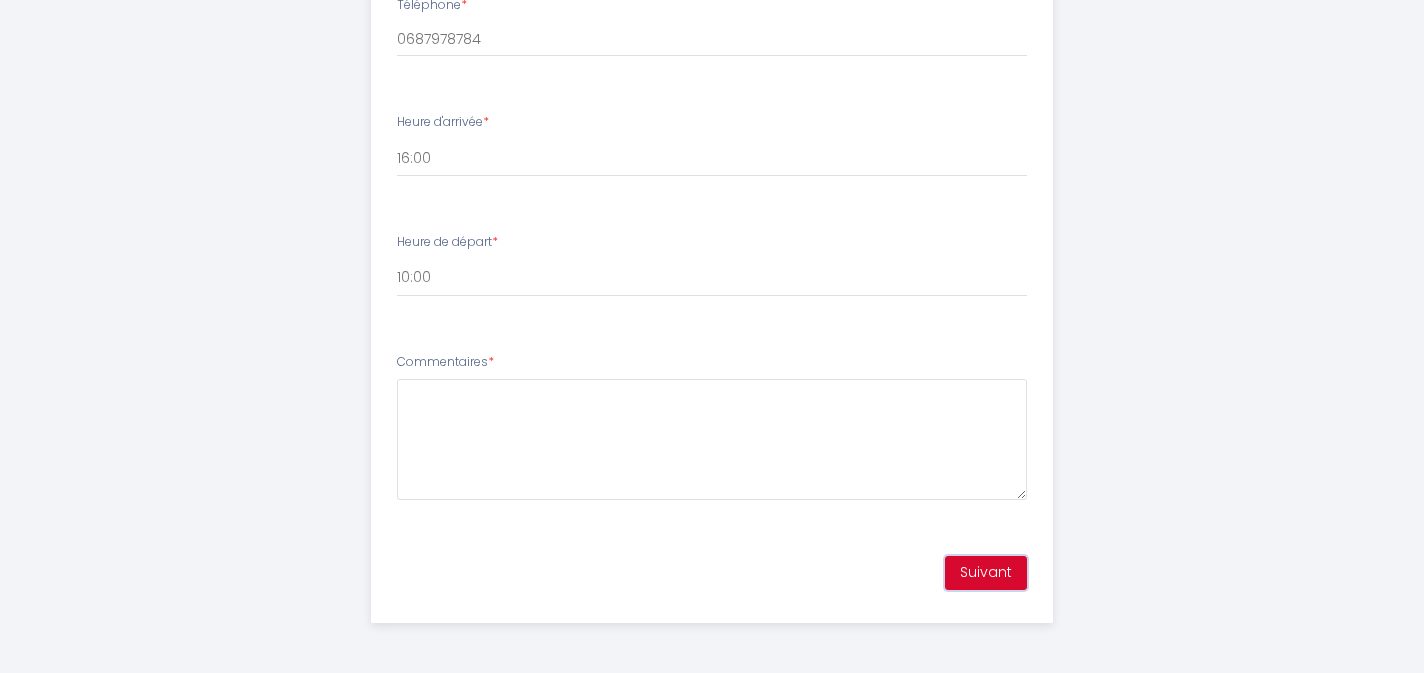 click on "Suivant" at bounding box center (986, 573) 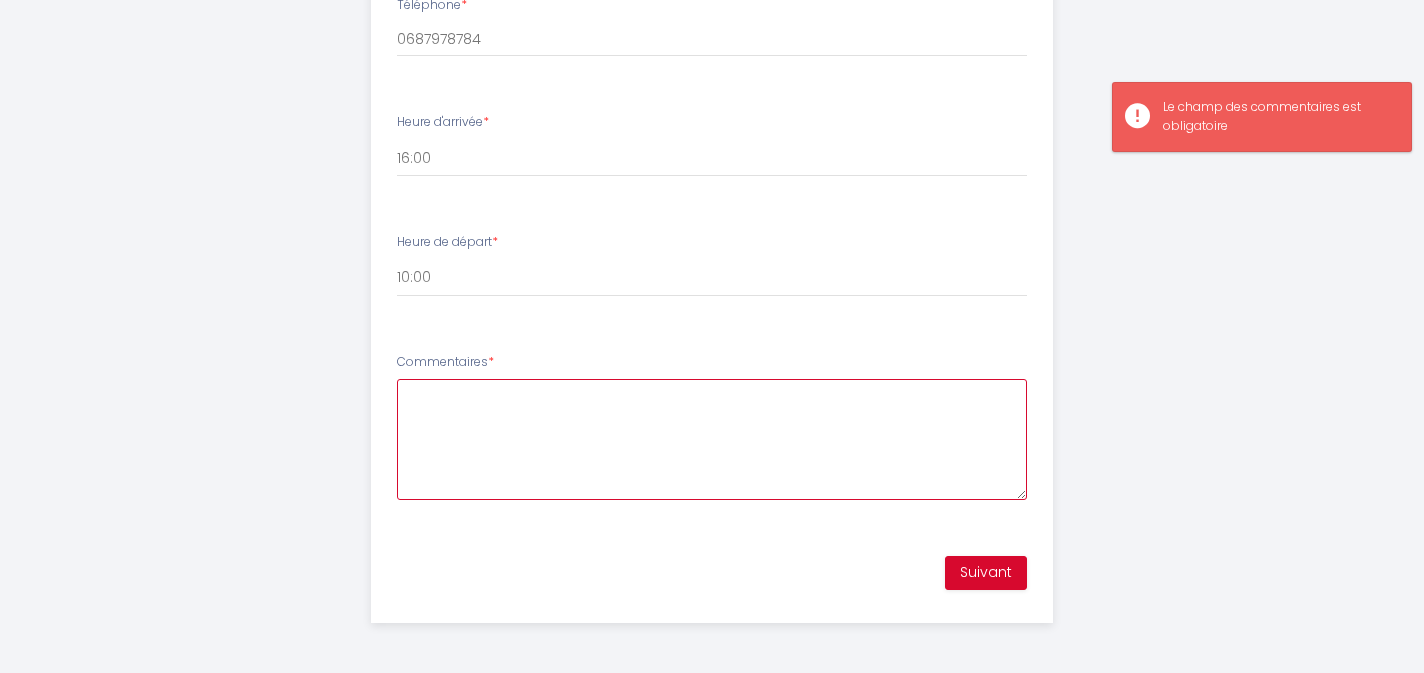 click on "Commentaires
*" at bounding box center (712, 439) 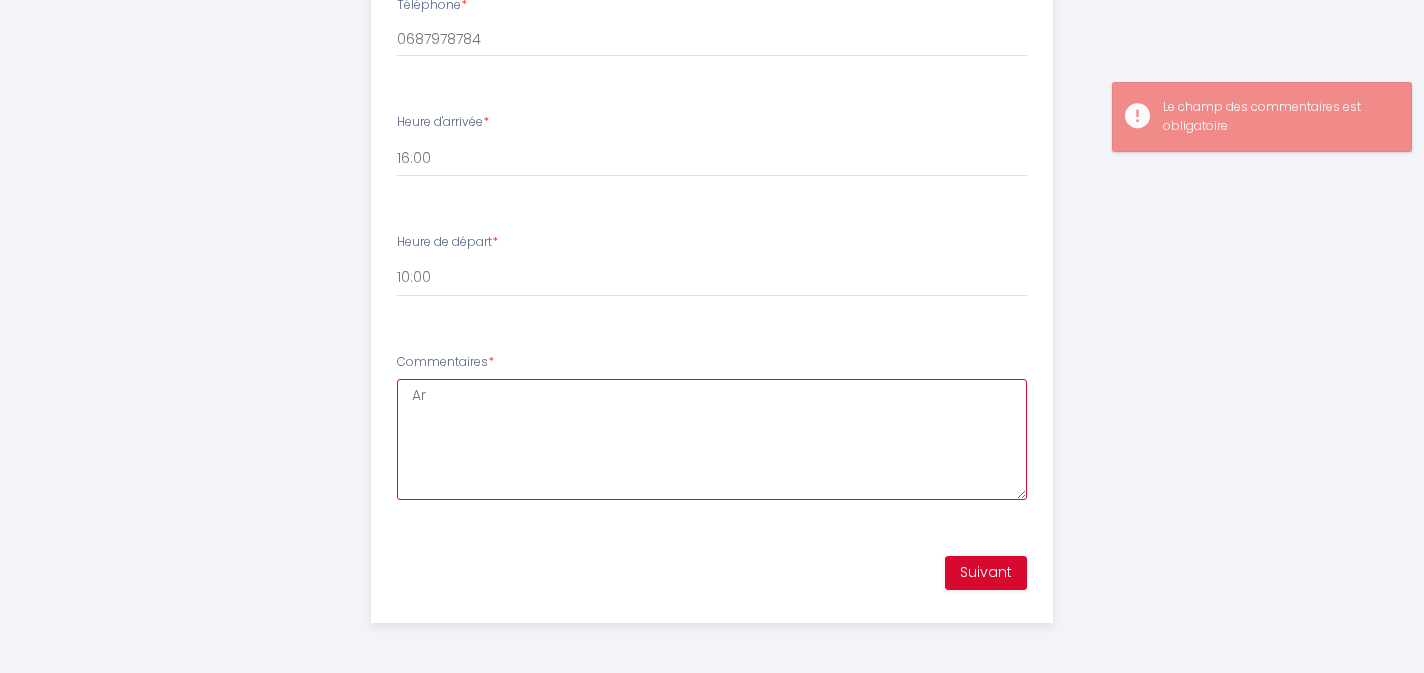 type on "A" 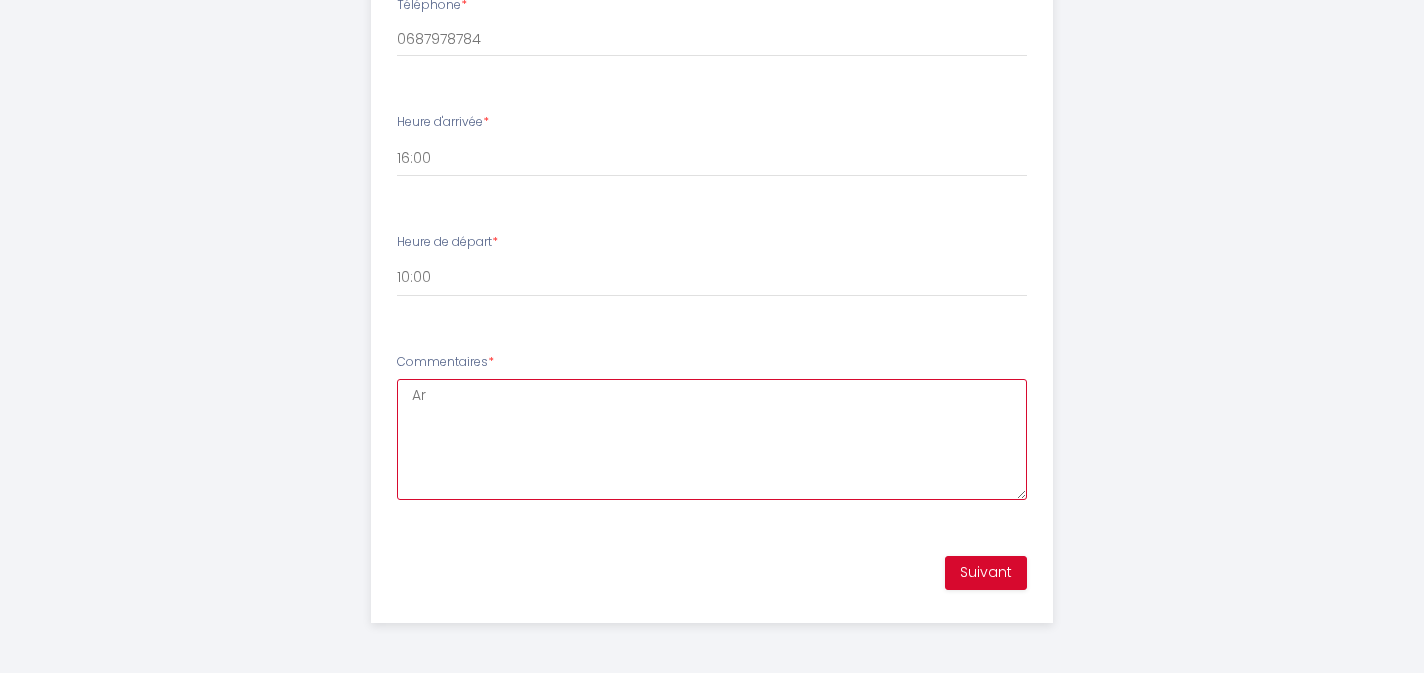 type on "A" 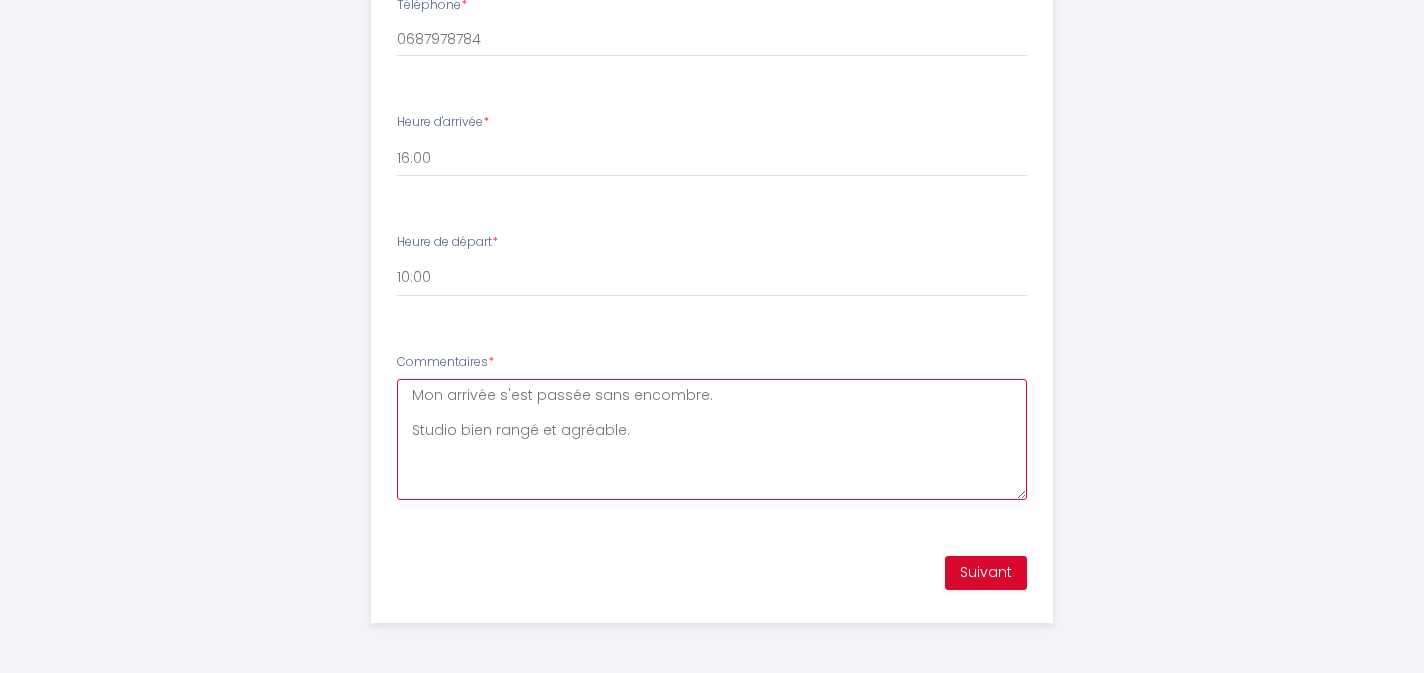 type on "Mon arrivée s'est passée sans encombre.
Studio bien rangé et agréable." 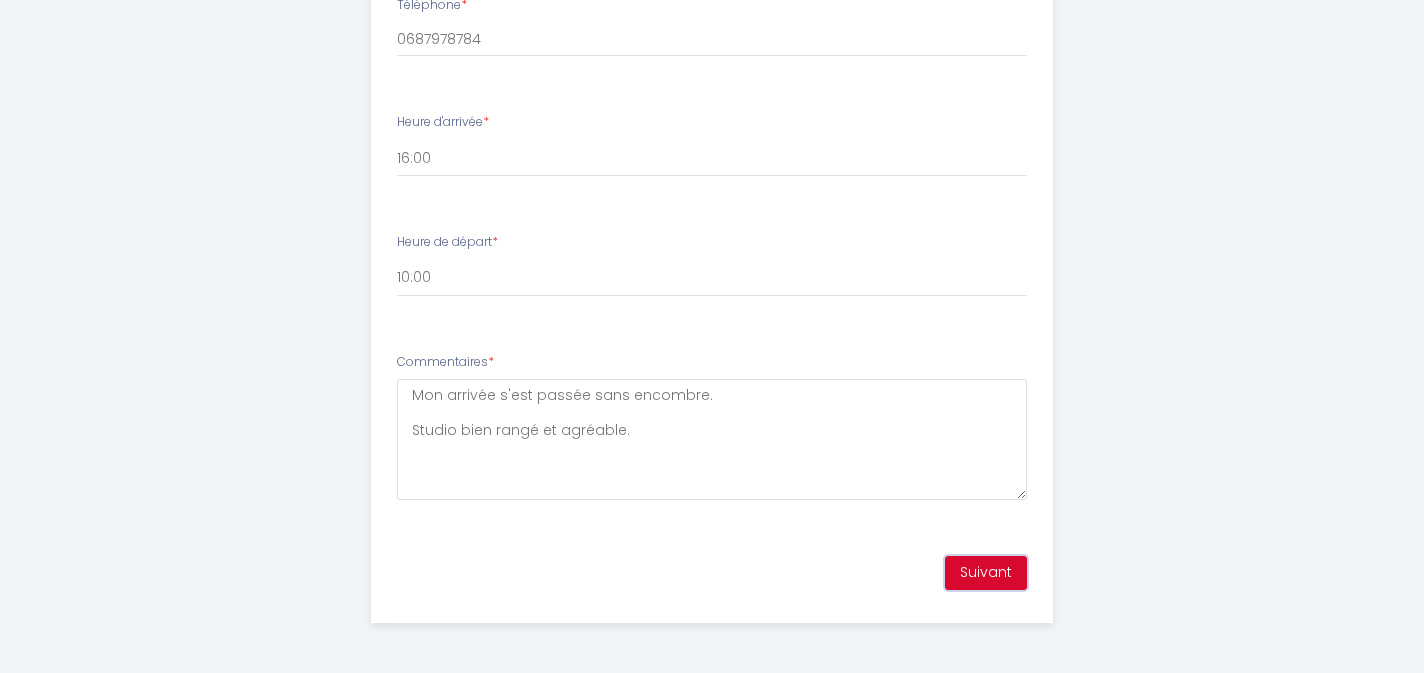 click on "Suivant" at bounding box center [986, 573] 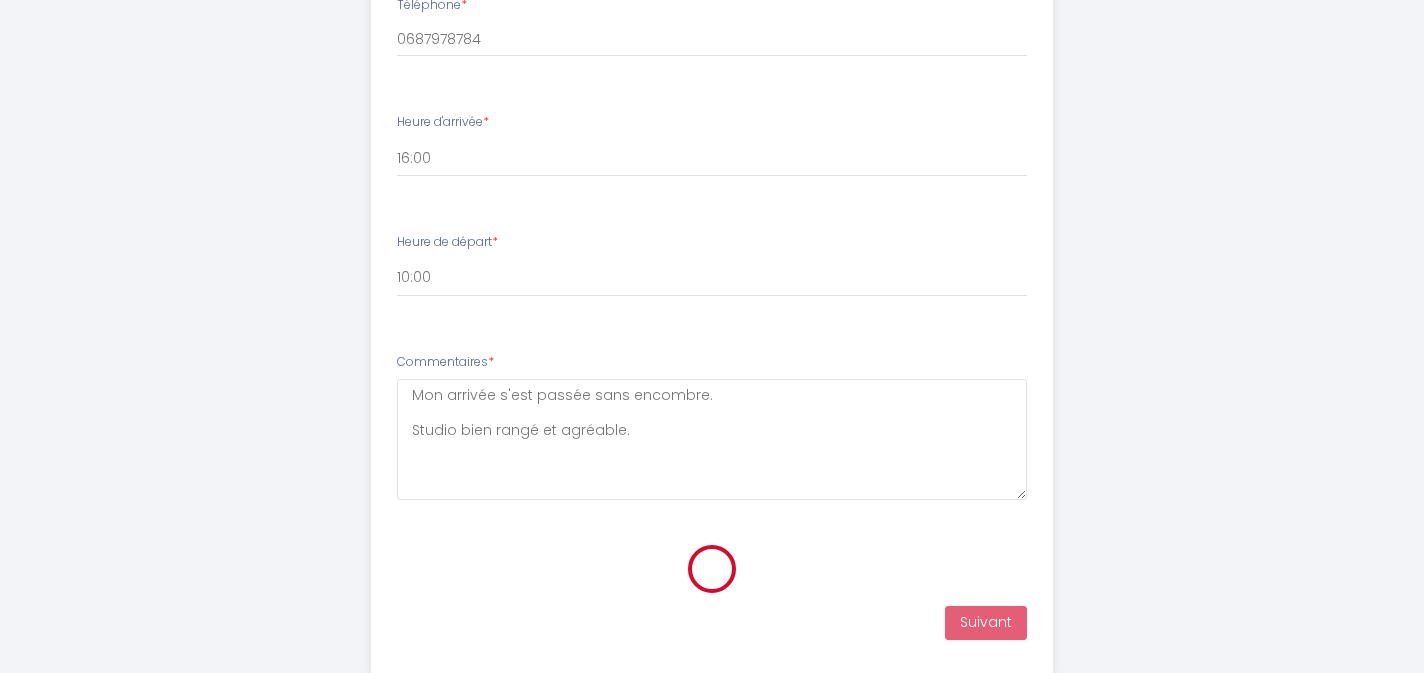 scroll, scrollTop: 398, scrollLeft: 0, axis: vertical 